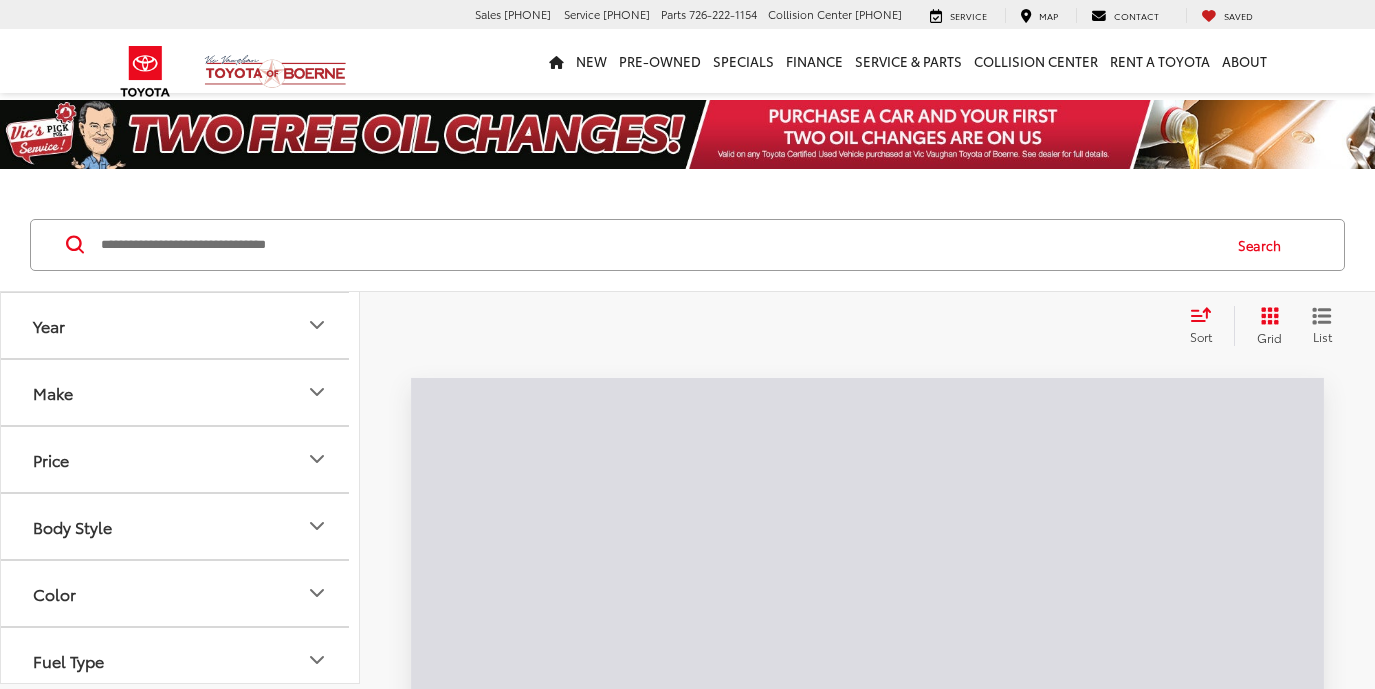 scroll, scrollTop: 0, scrollLeft: 0, axis: both 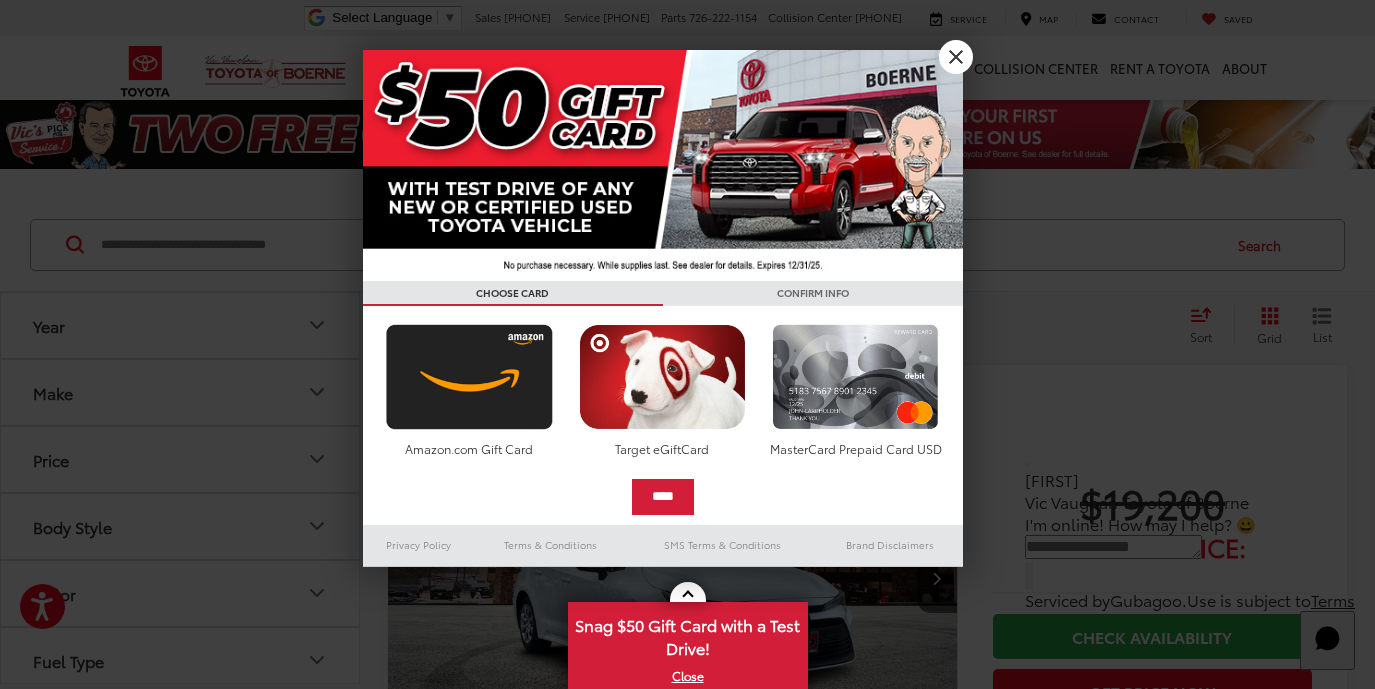 click on "X" at bounding box center (956, 57) 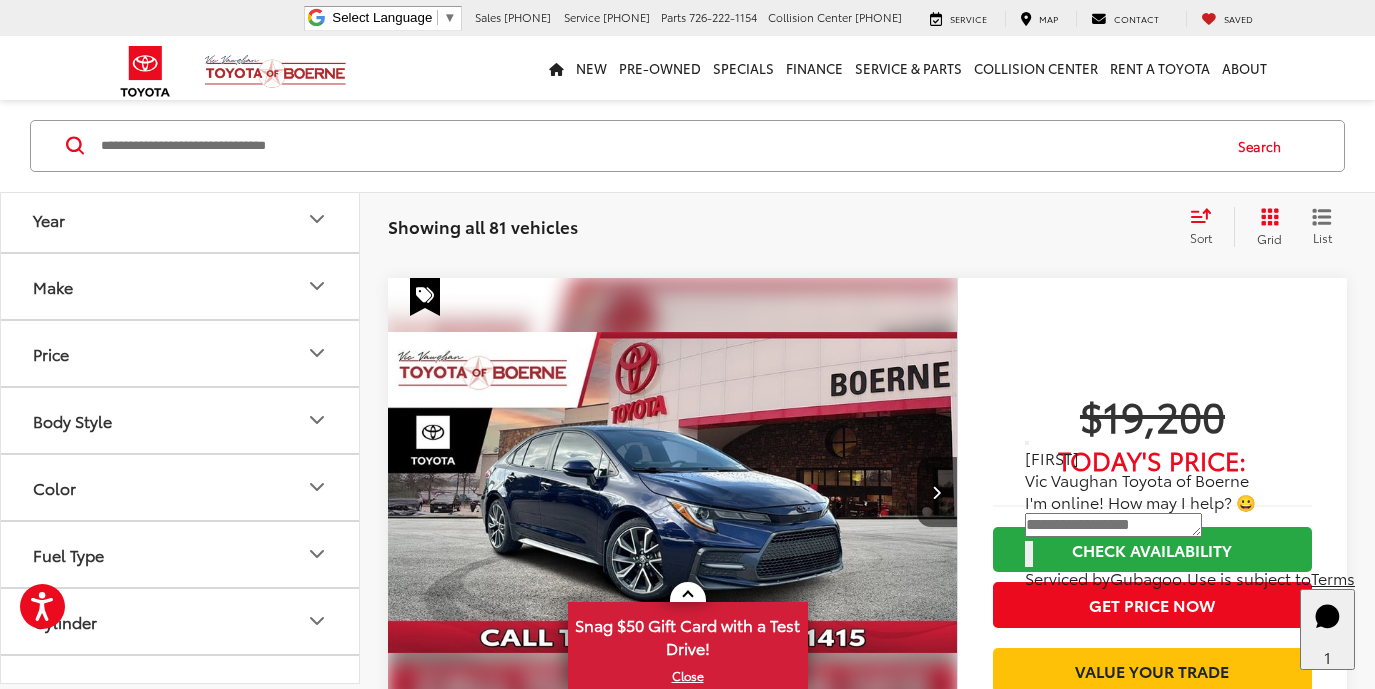 scroll, scrollTop: 783, scrollLeft: 0, axis: vertical 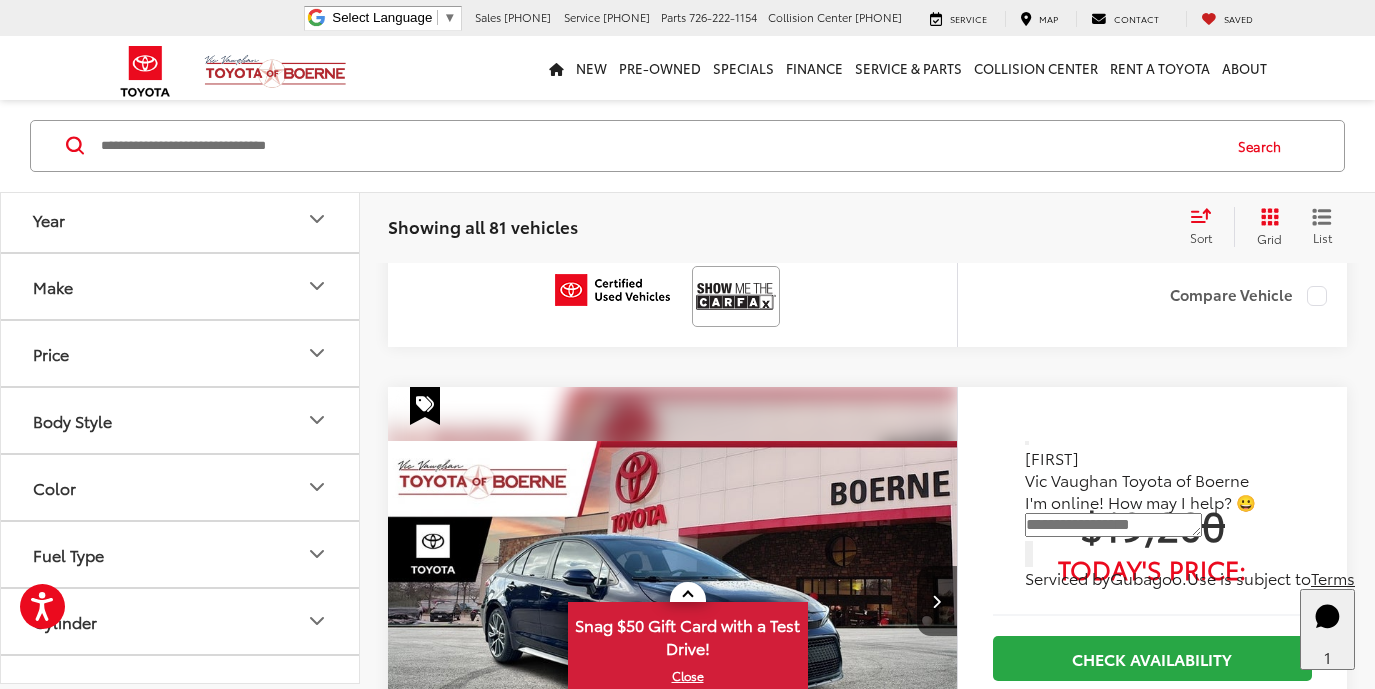 click at bounding box center (659, 146) 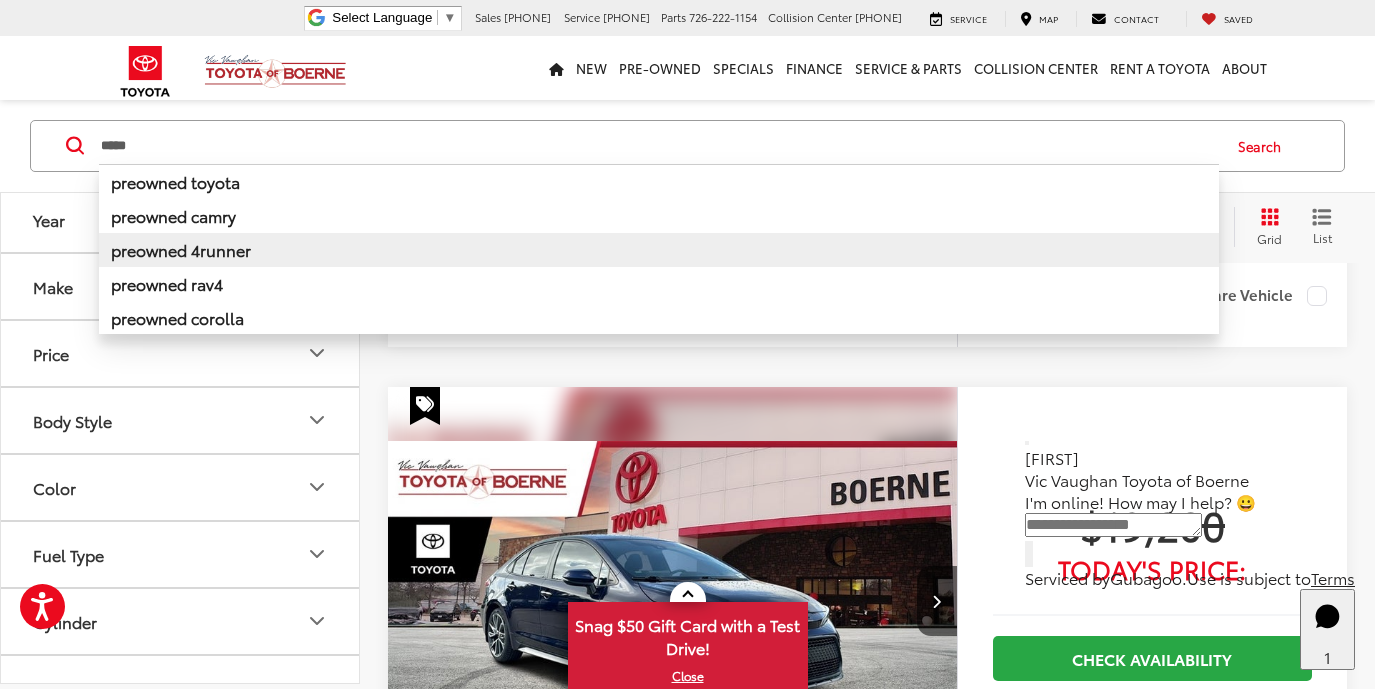 click on "preowned 4runner" at bounding box center [181, 249] 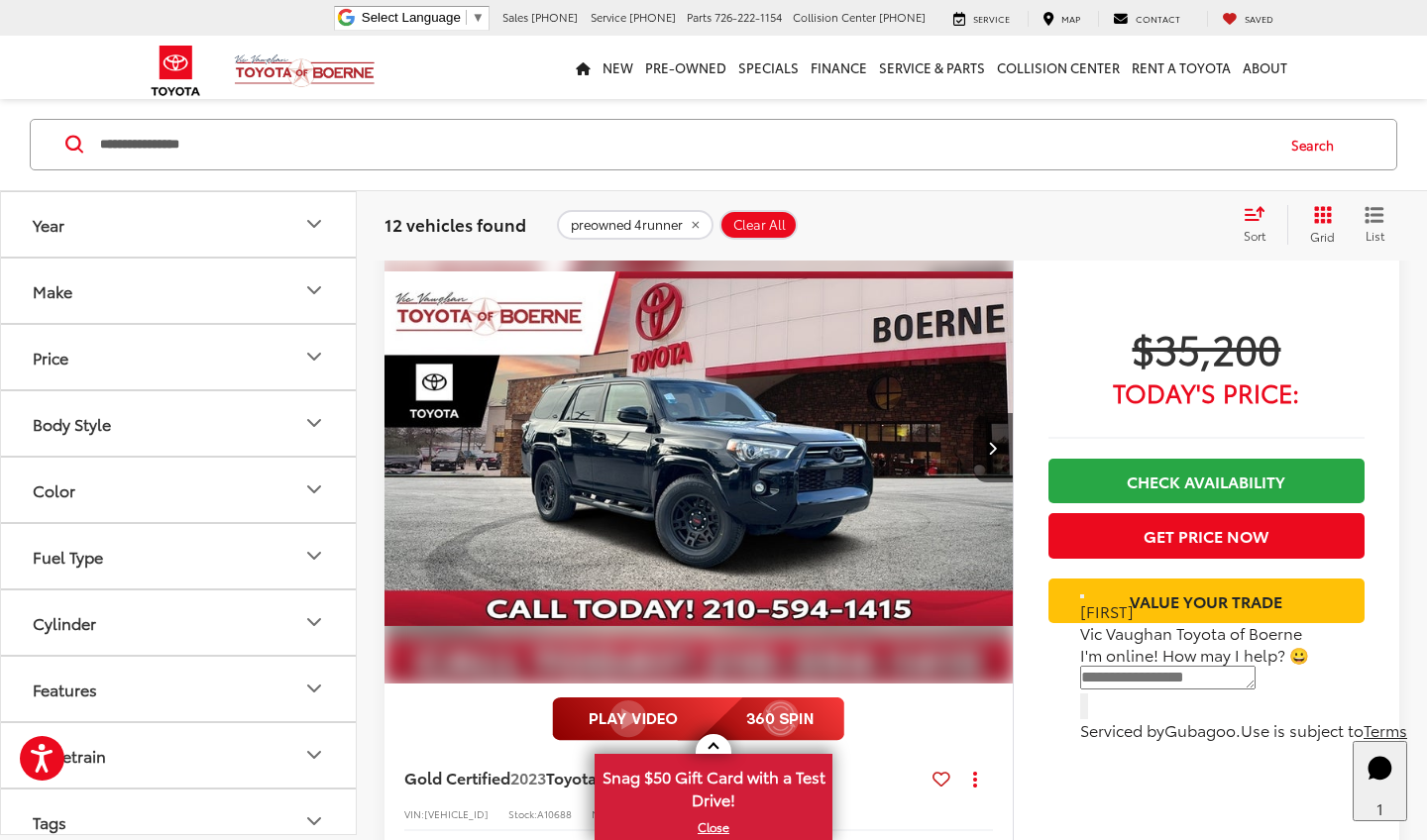 scroll, scrollTop: 998, scrollLeft: 1, axis: both 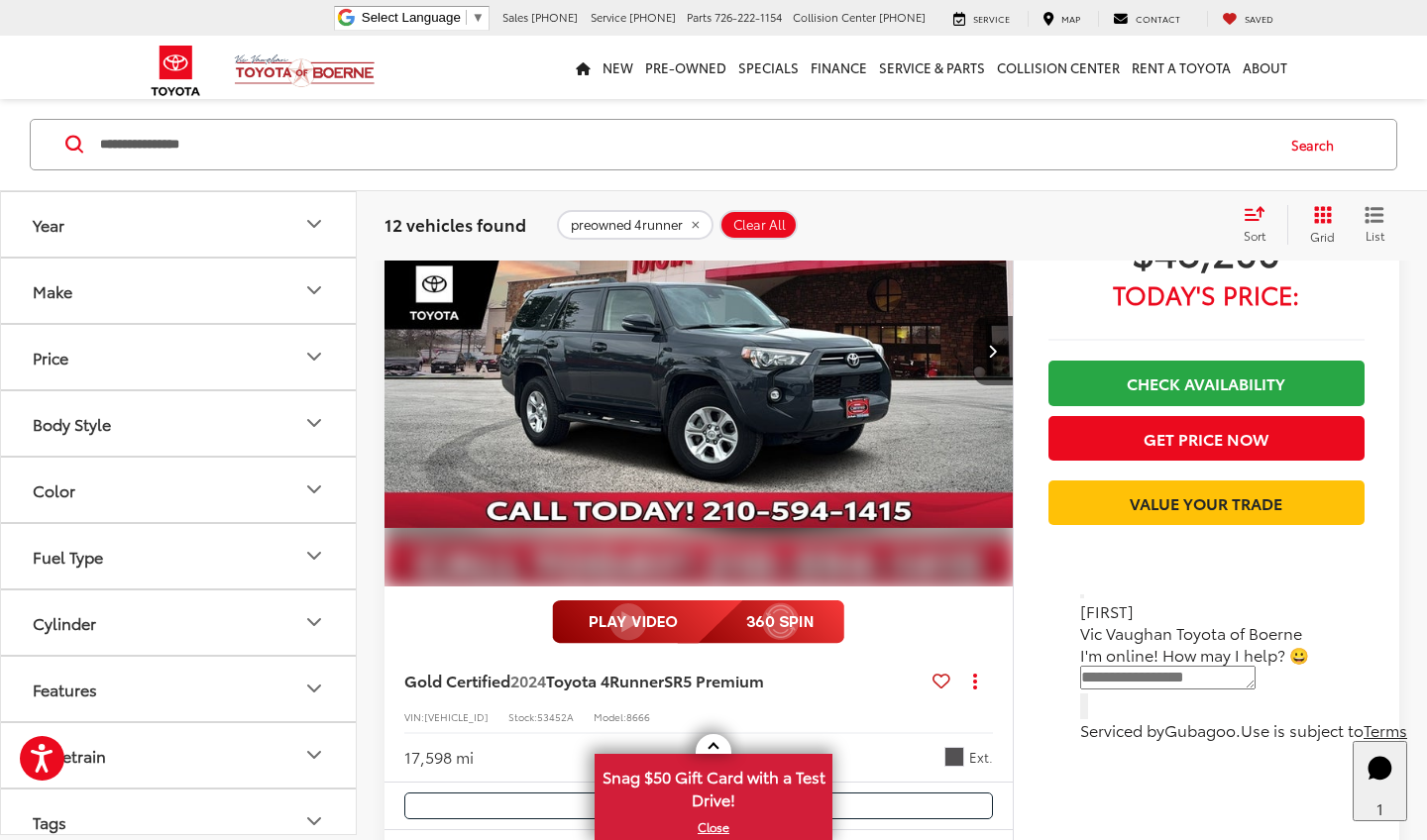 click at bounding box center [699, 351] 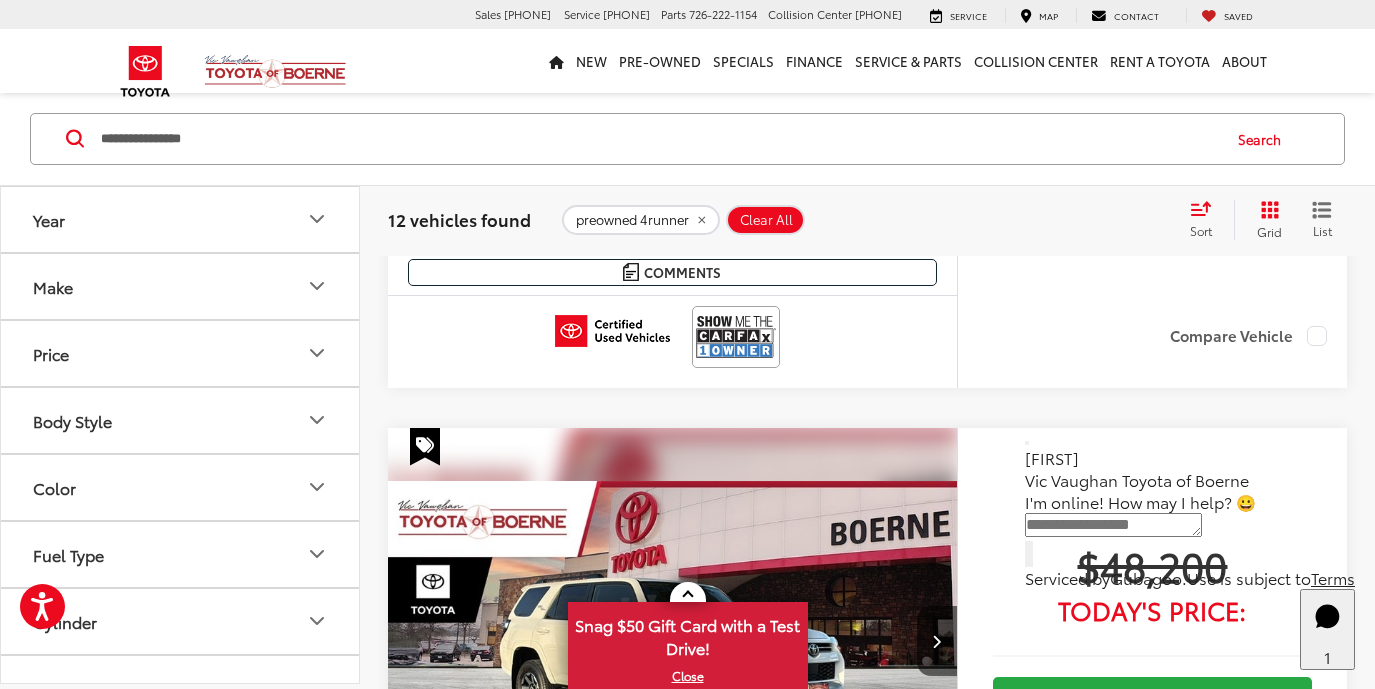 scroll, scrollTop: 7928, scrollLeft: 0, axis: vertical 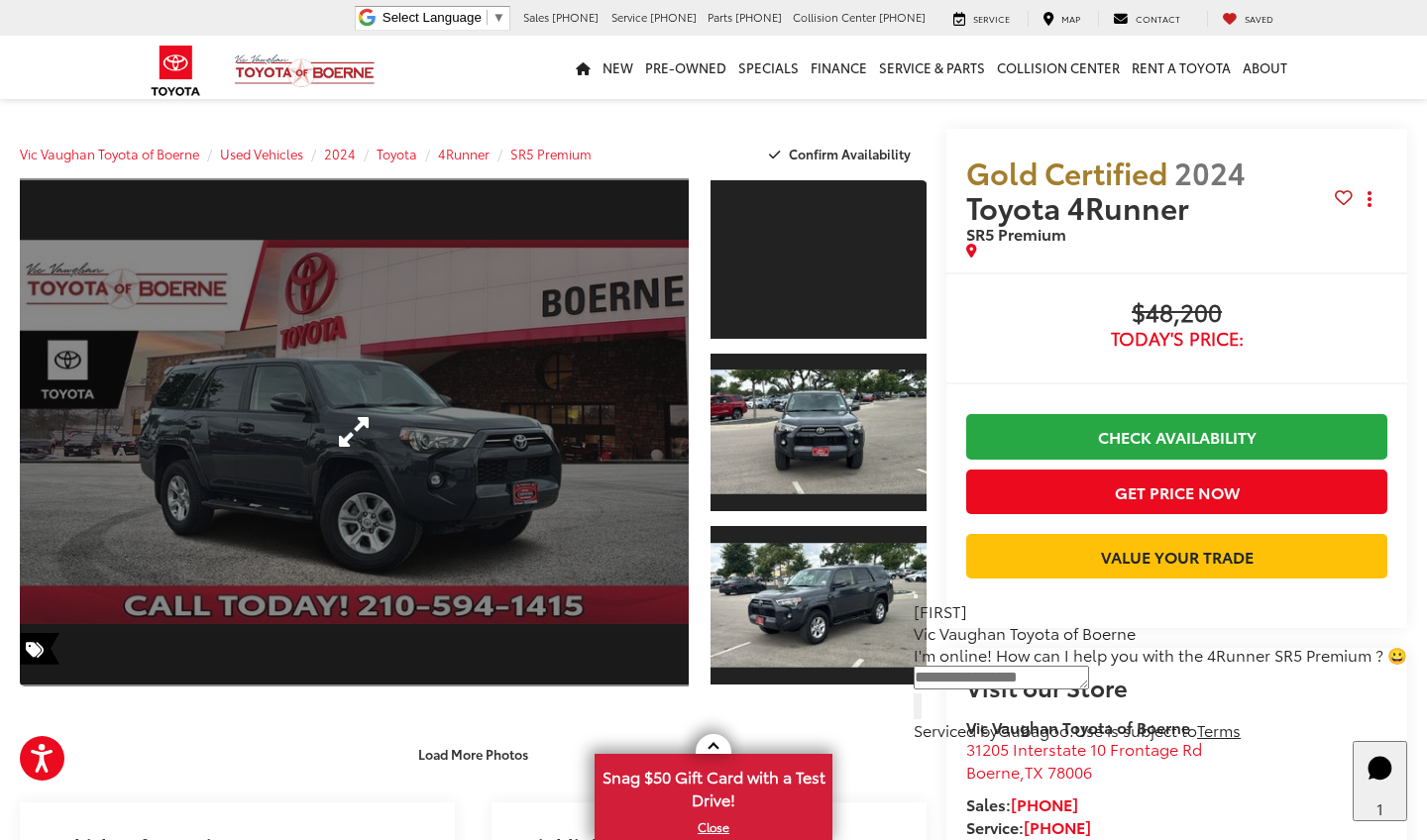 click at bounding box center (354, 432) 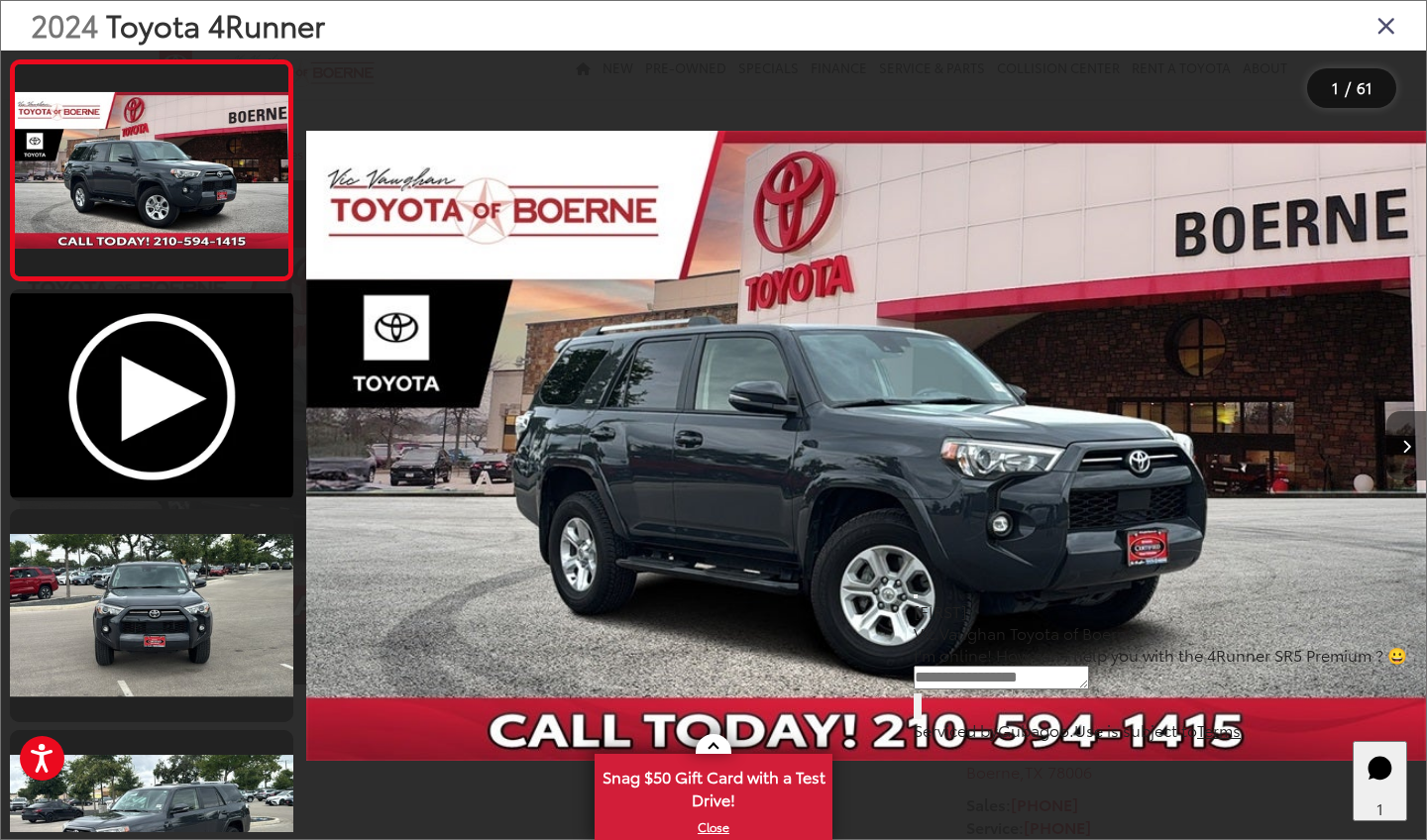 click at bounding box center (1406, 447) 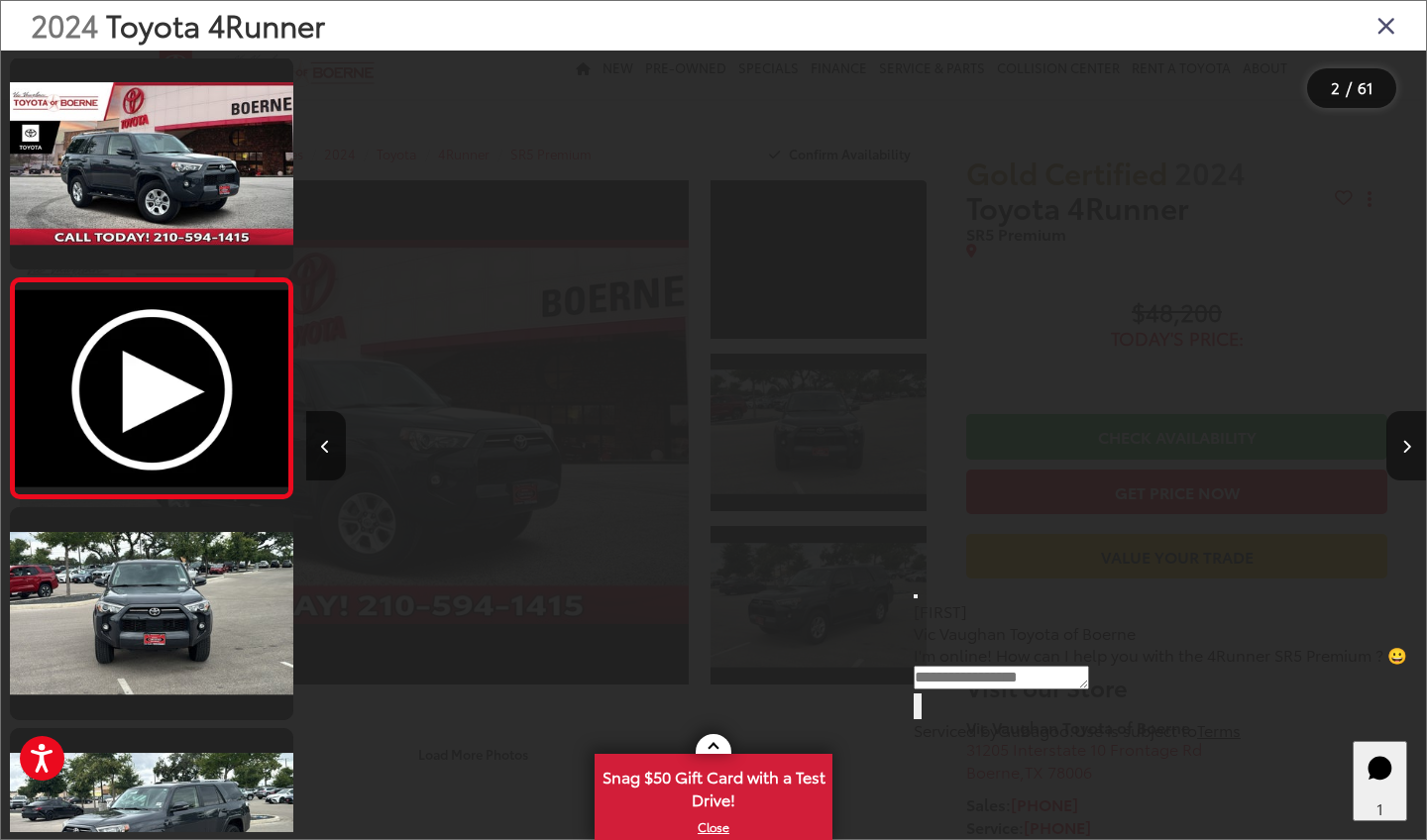 click at bounding box center [1406, 447] 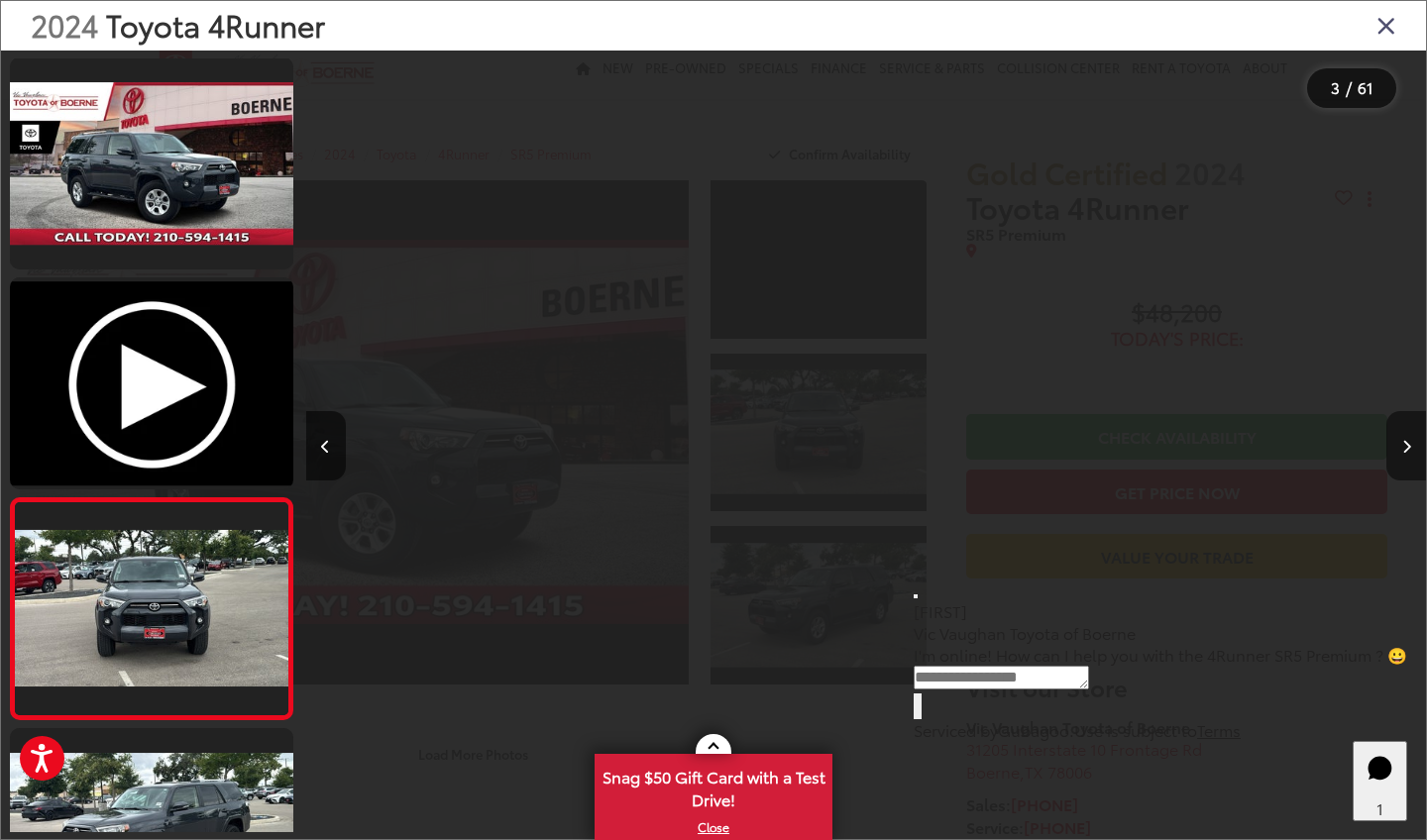 scroll, scrollTop: 0, scrollLeft: 2241, axis: horizontal 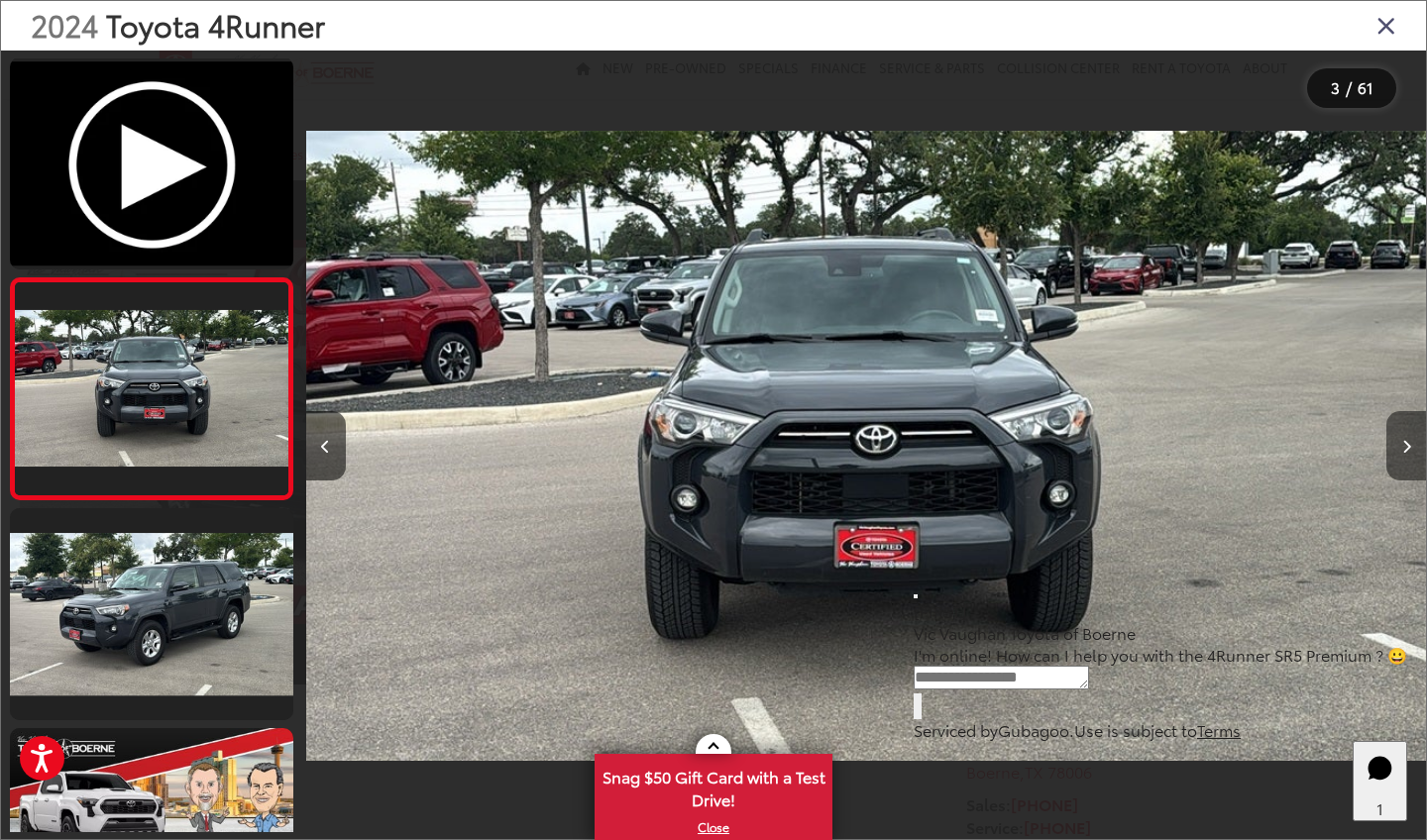 click at bounding box center [1406, 447] 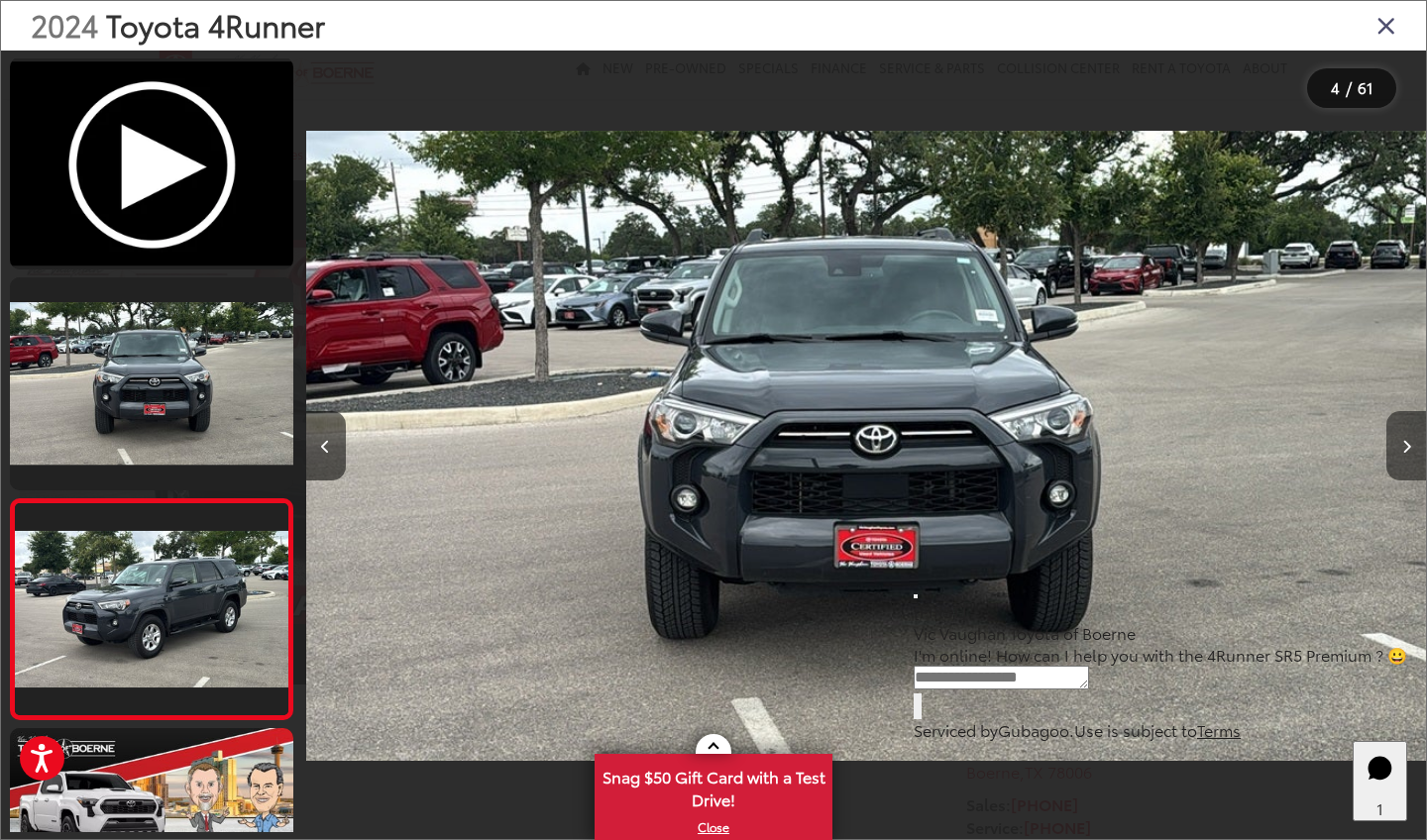 scroll, scrollTop: 440, scrollLeft: 0, axis: vertical 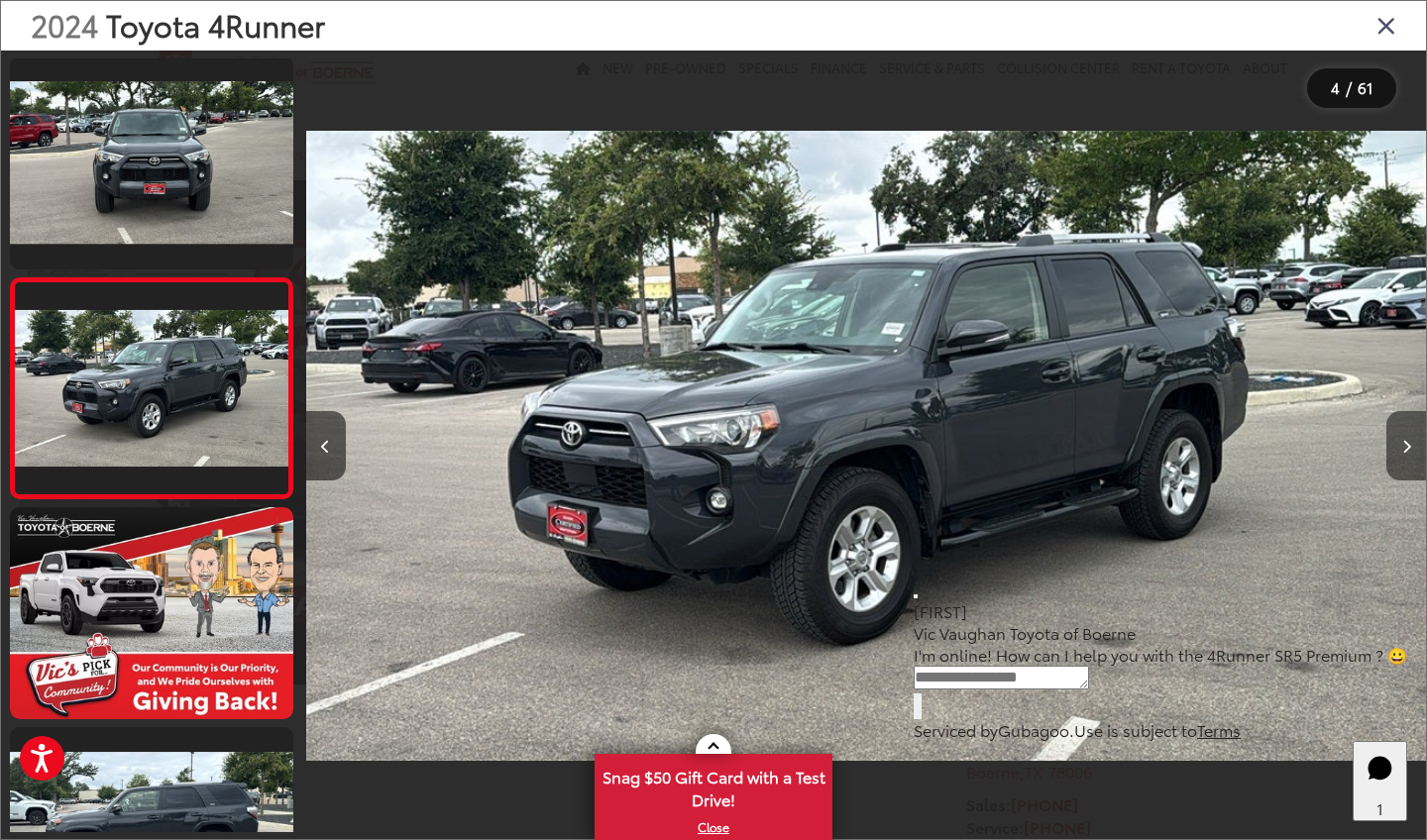 click at bounding box center (1406, 447) 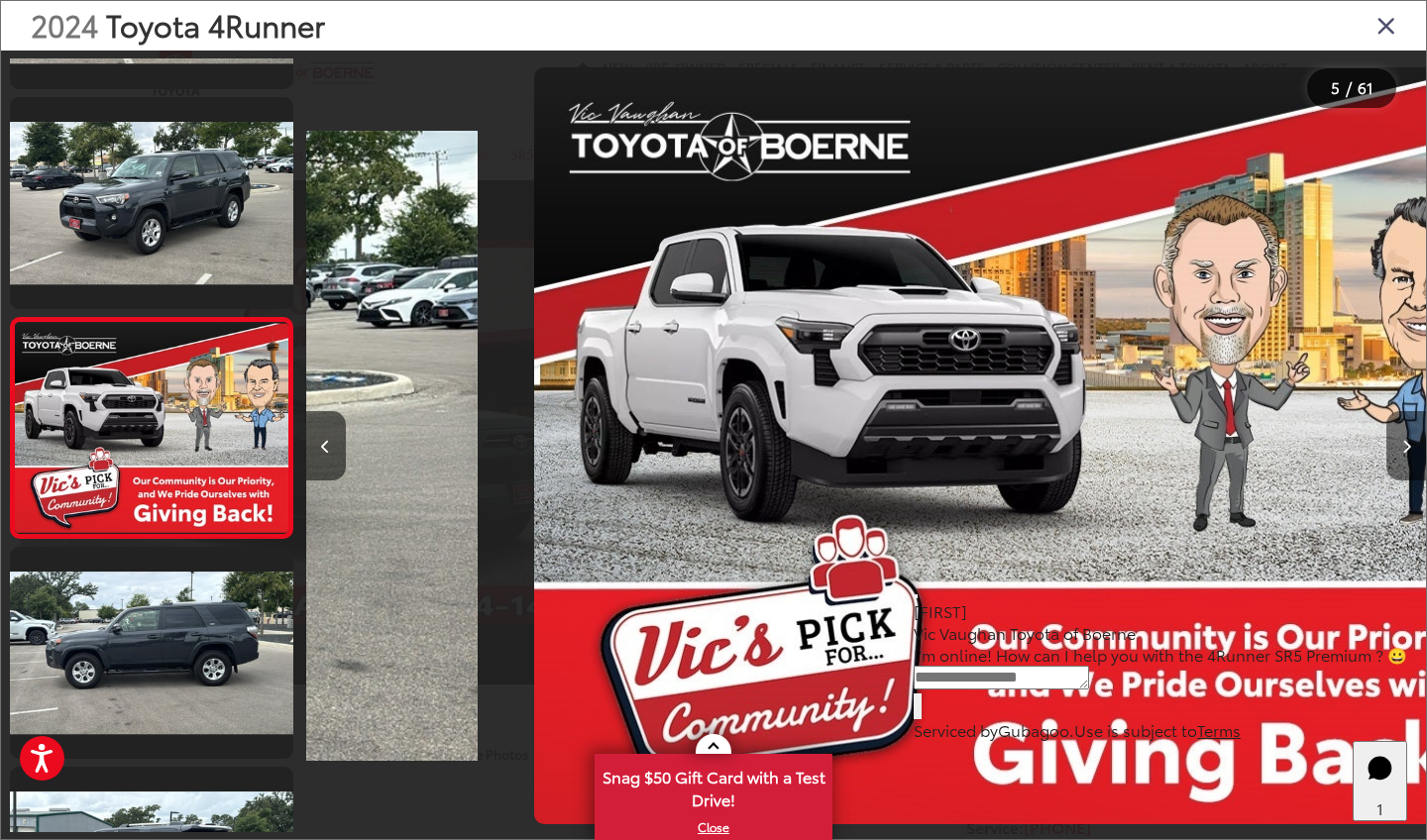 scroll, scrollTop: 662, scrollLeft: 0, axis: vertical 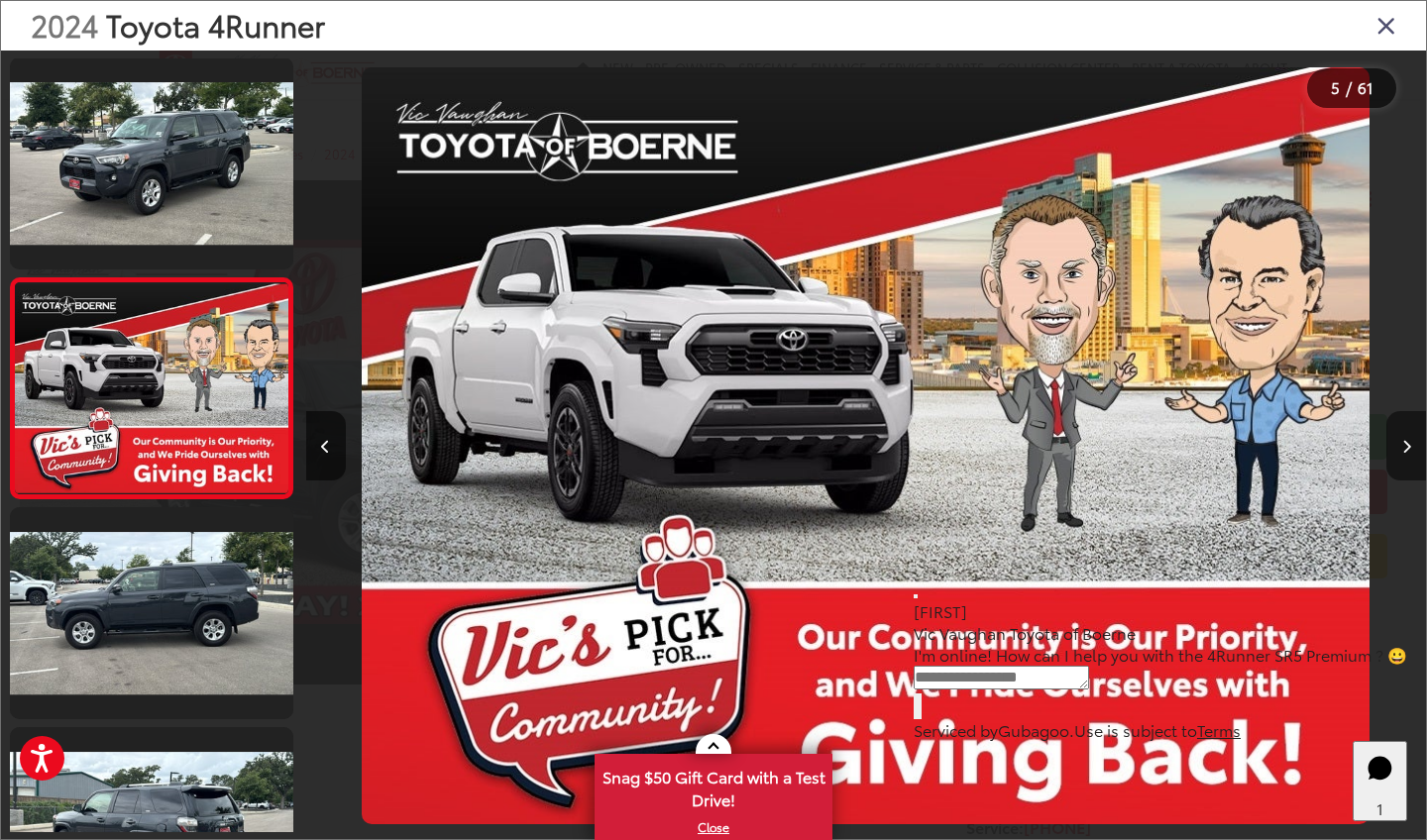 click at bounding box center [1406, 447] 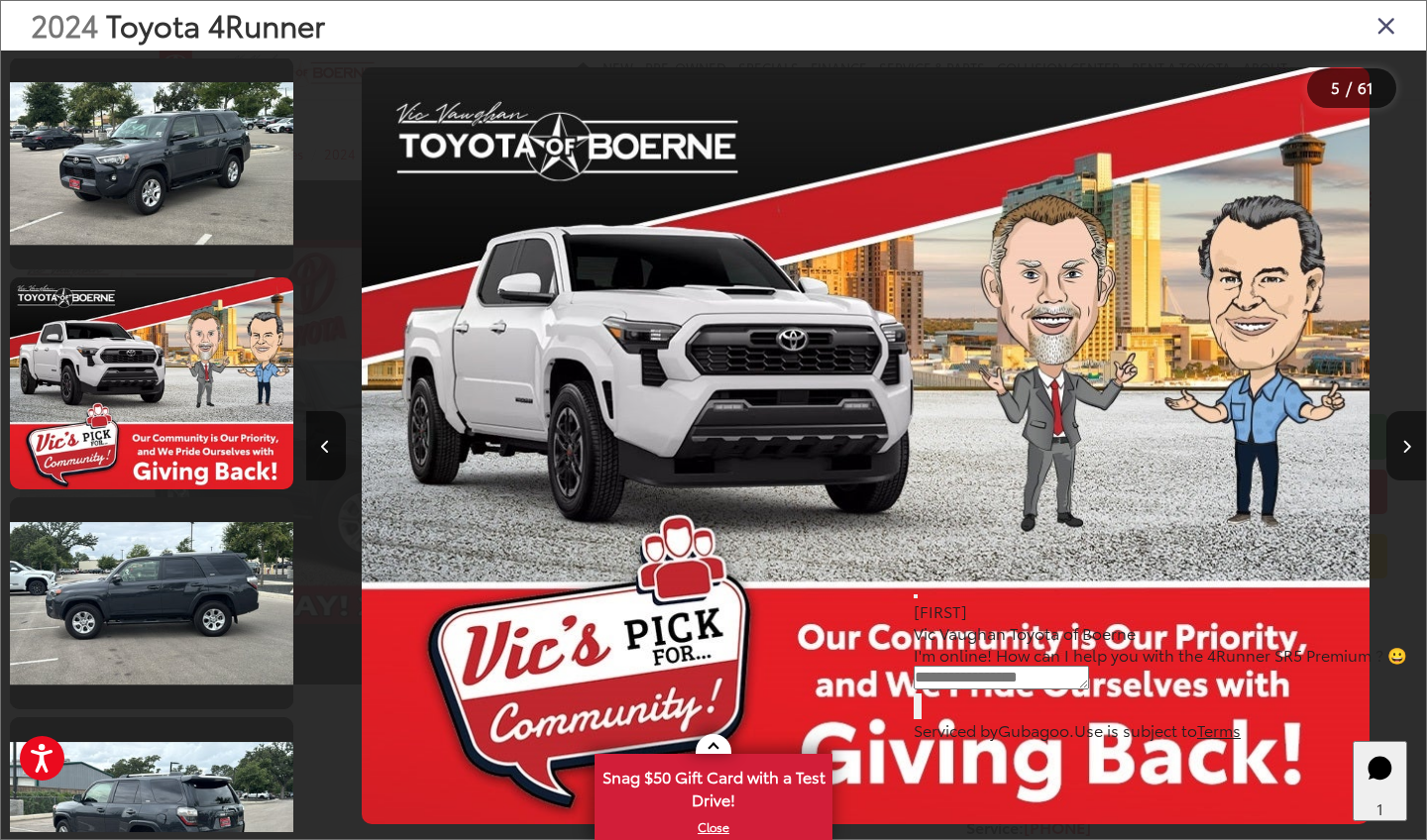 scroll, scrollTop: 0, scrollLeft: 5601, axis: horizontal 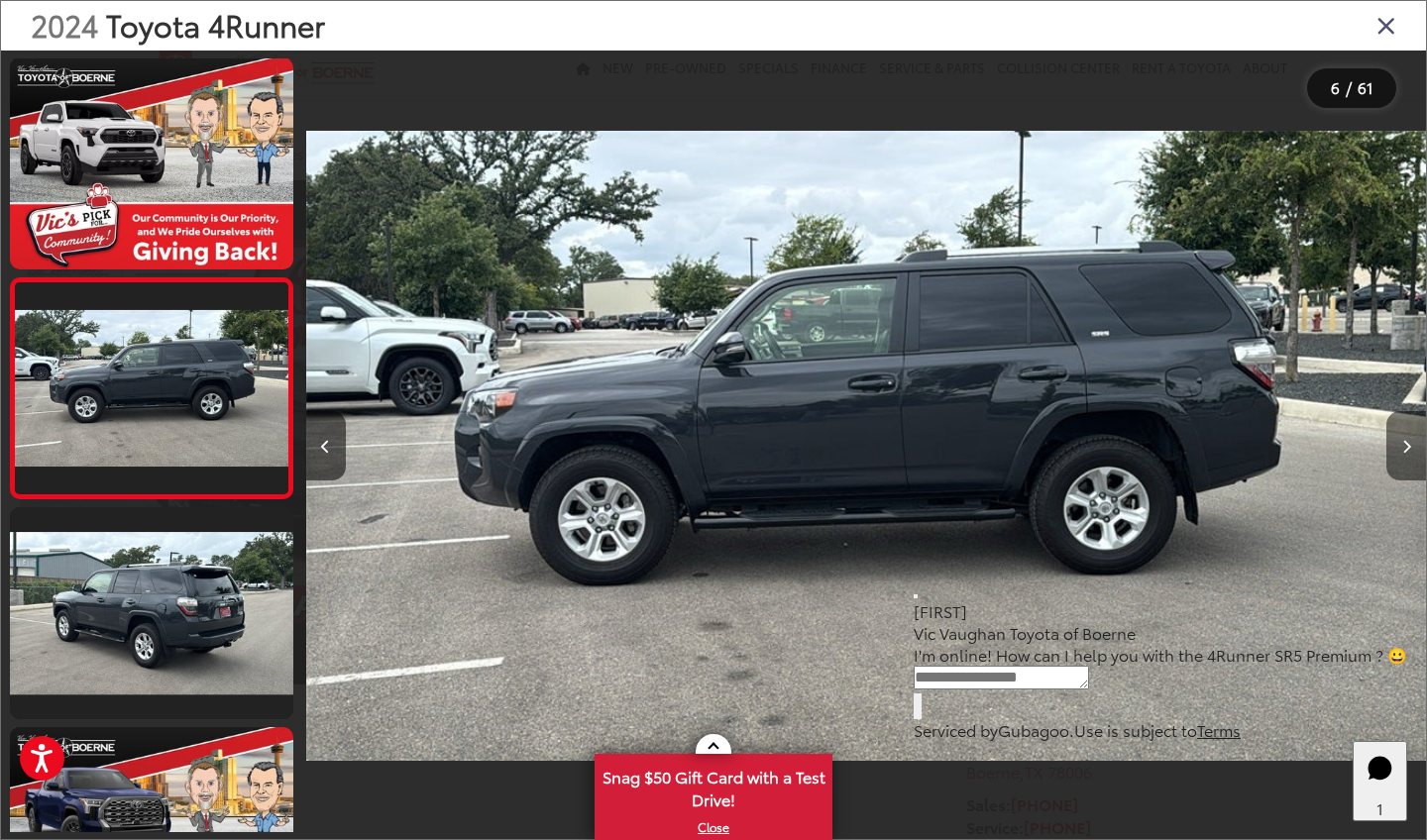 click at bounding box center (1406, 446) 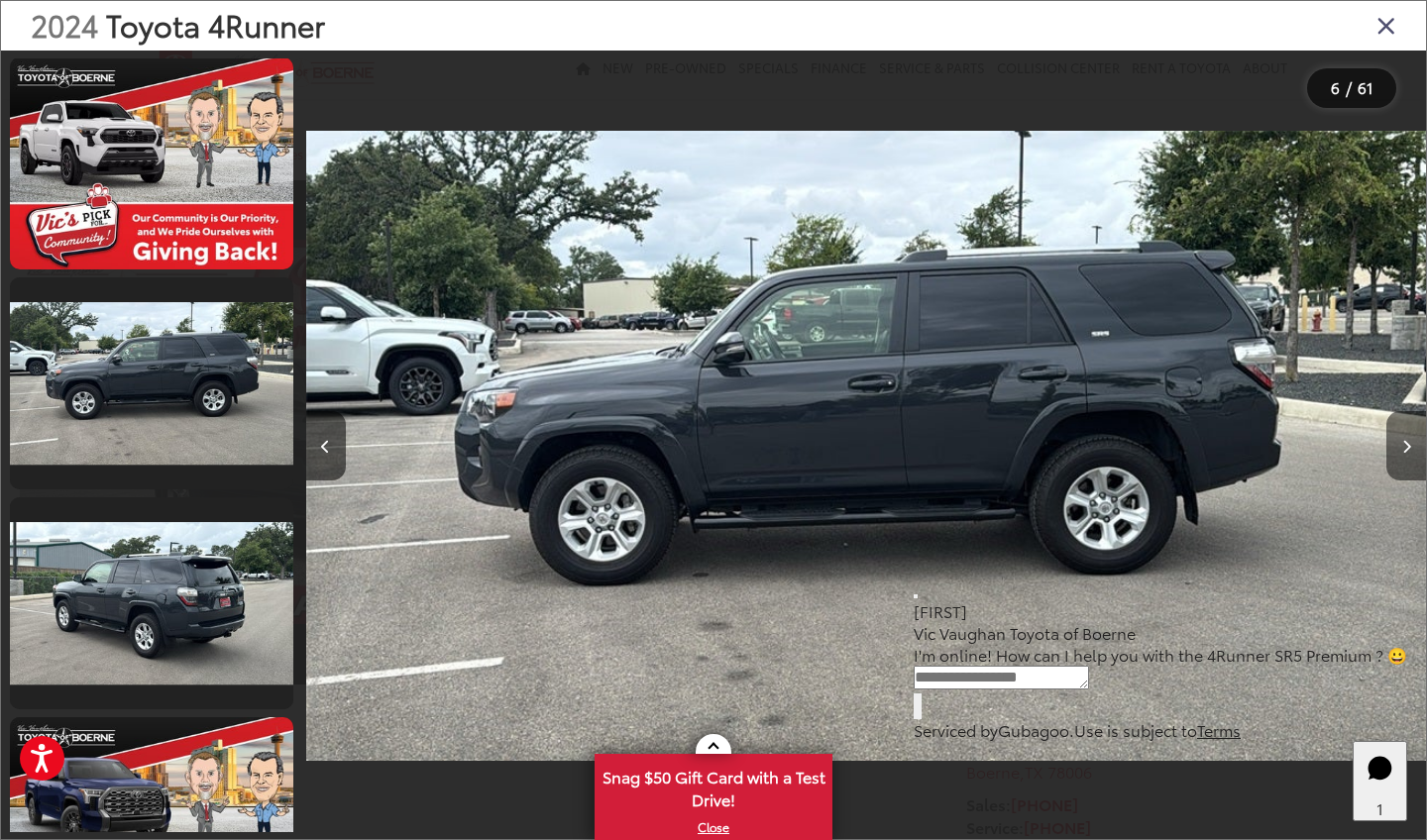 scroll, scrollTop: 1102, scrollLeft: 0, axis: vertical 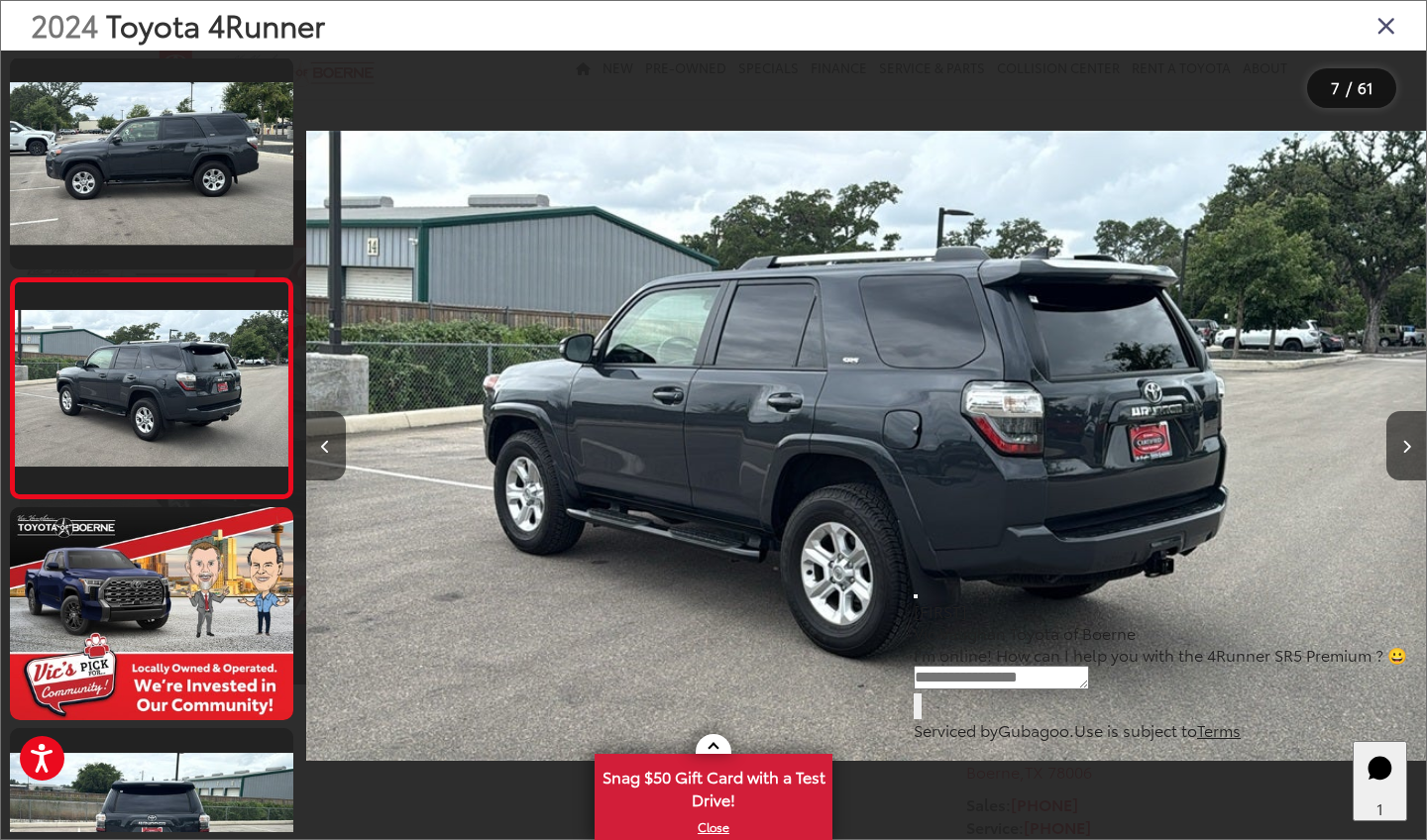 click at bounding box center [866, 445] 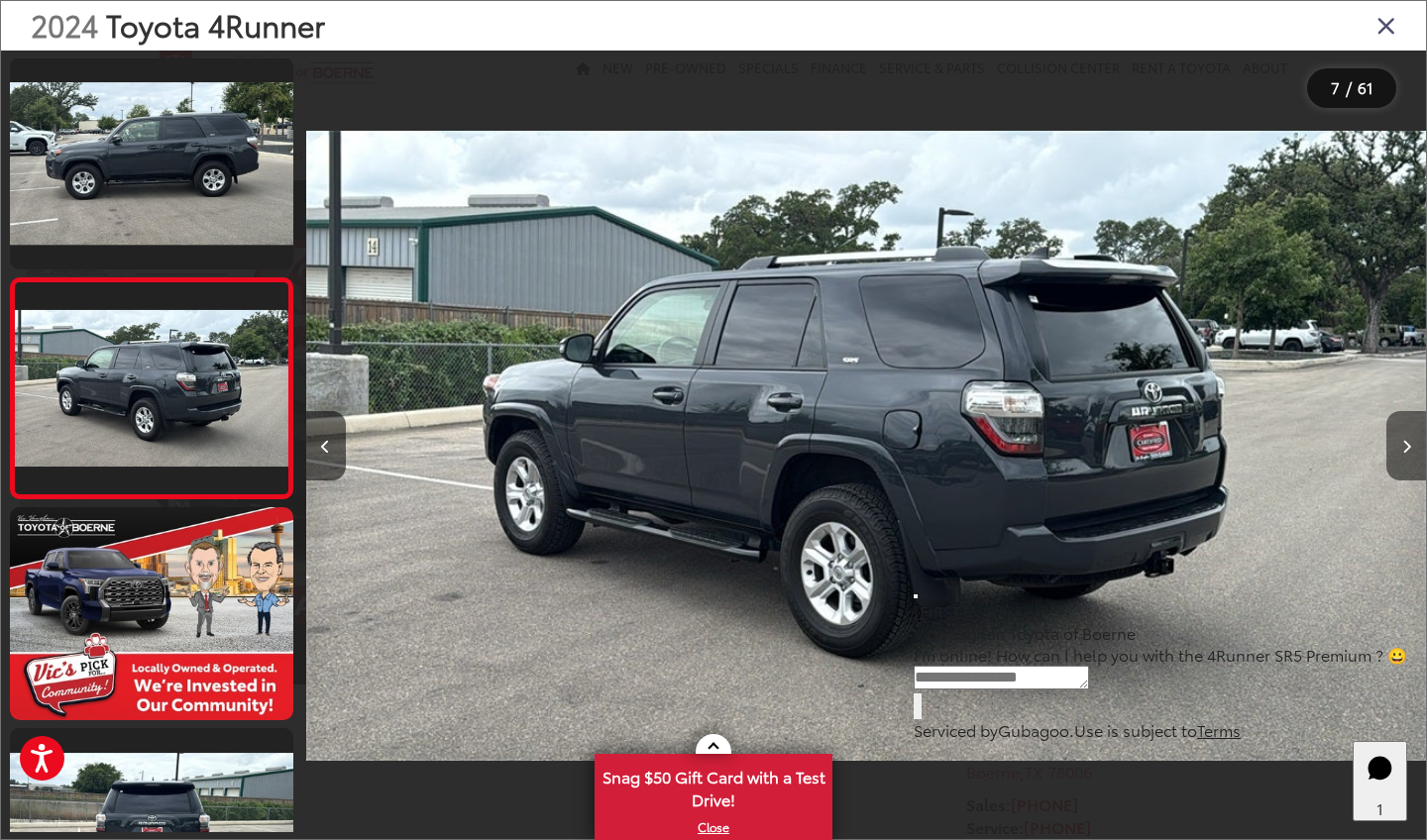 click at bounding box center [1406, 447] 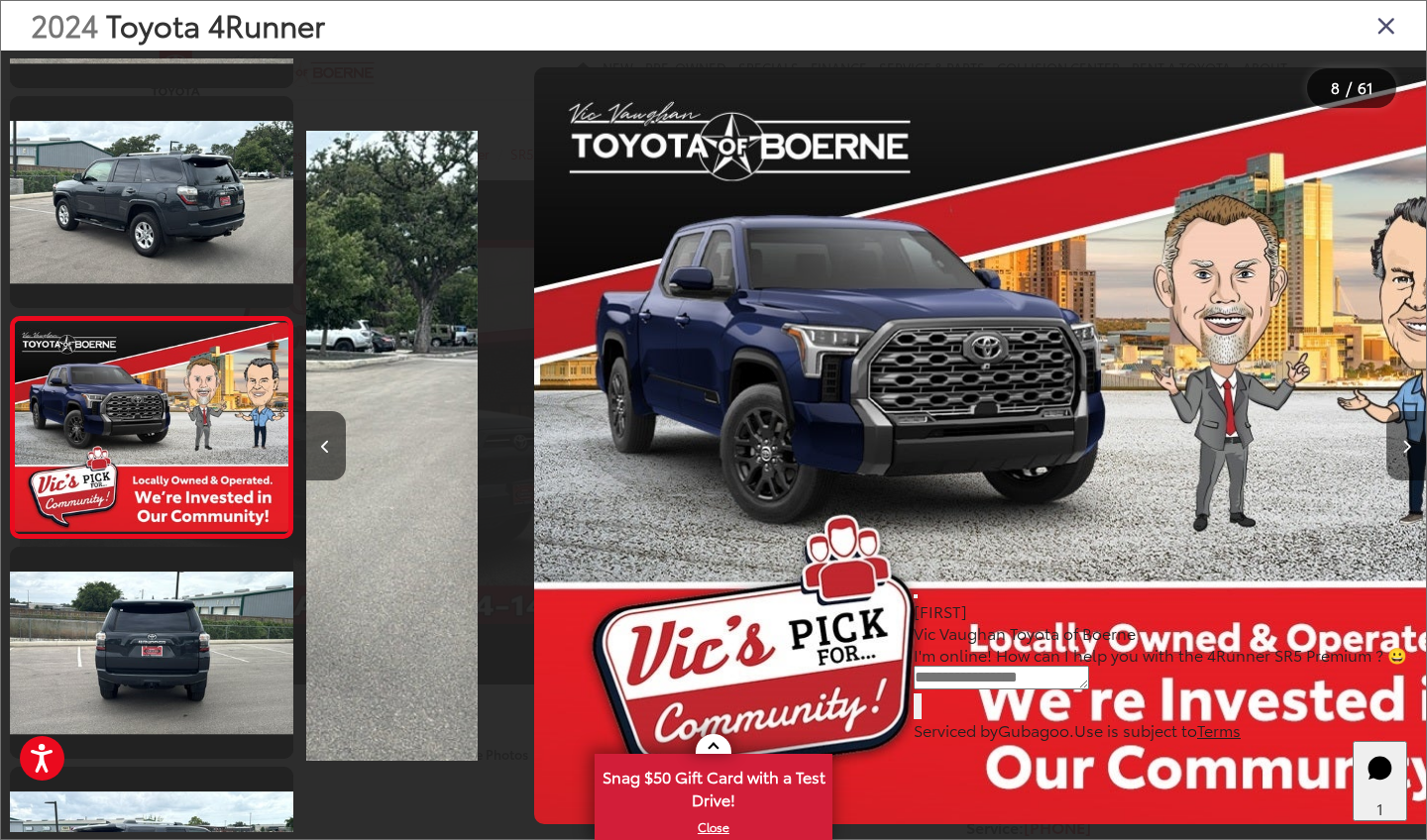 scroll, scrollTop: 1319, scrollLeft: 0, axis: vertical 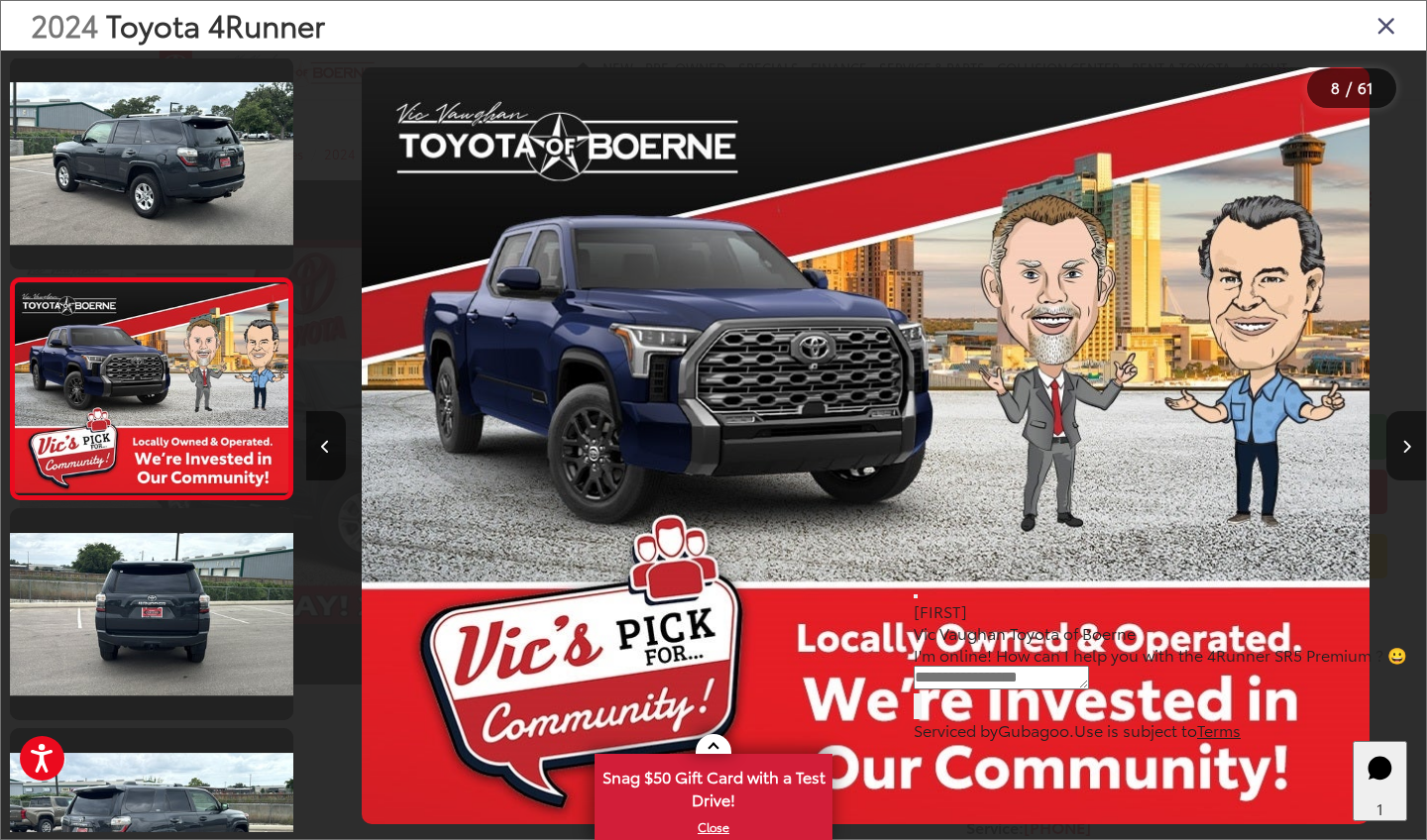 click at bounding box center [1406, 447] 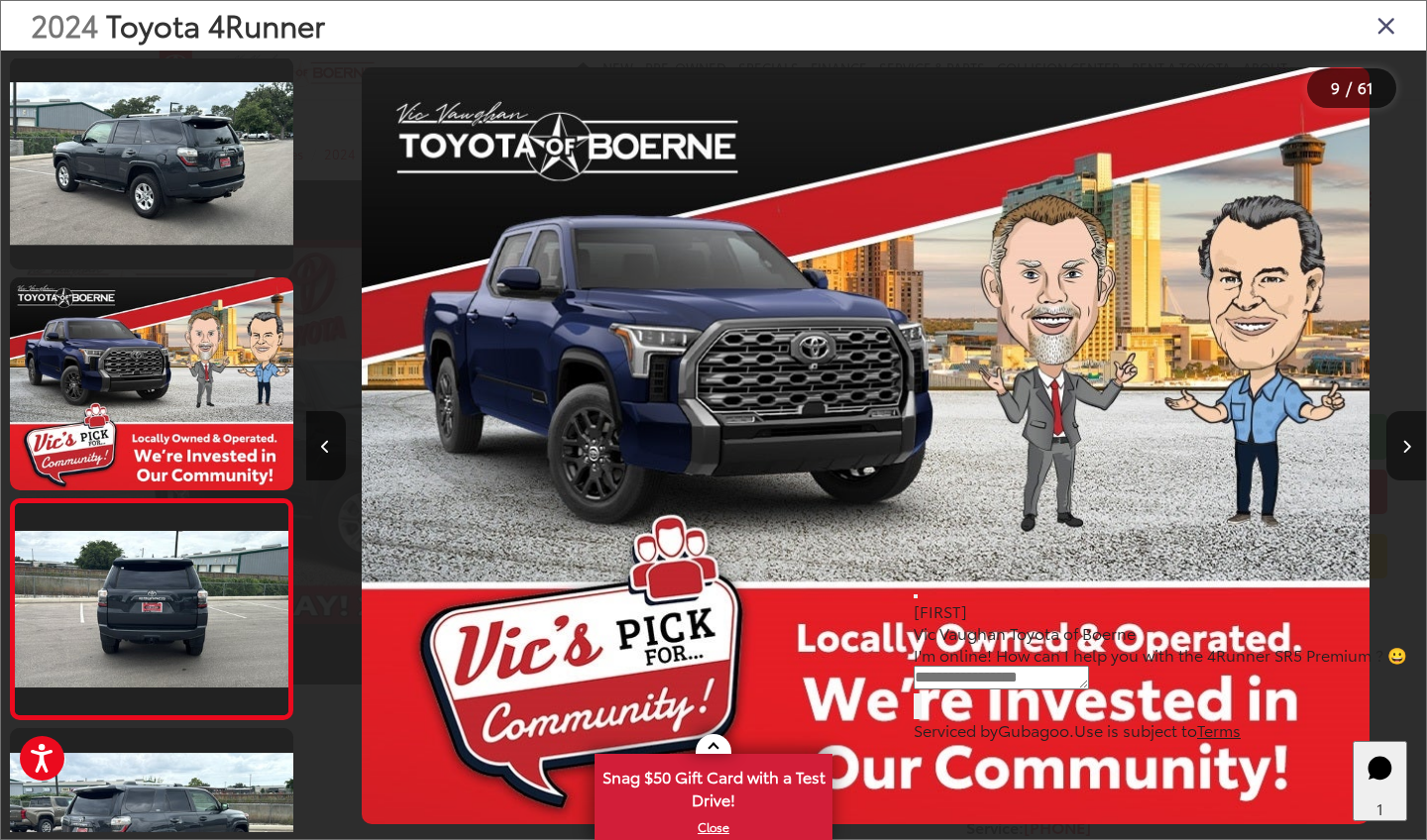 scroll, scrollTop: 0, scrollLeft: 8946, axis: horizontal 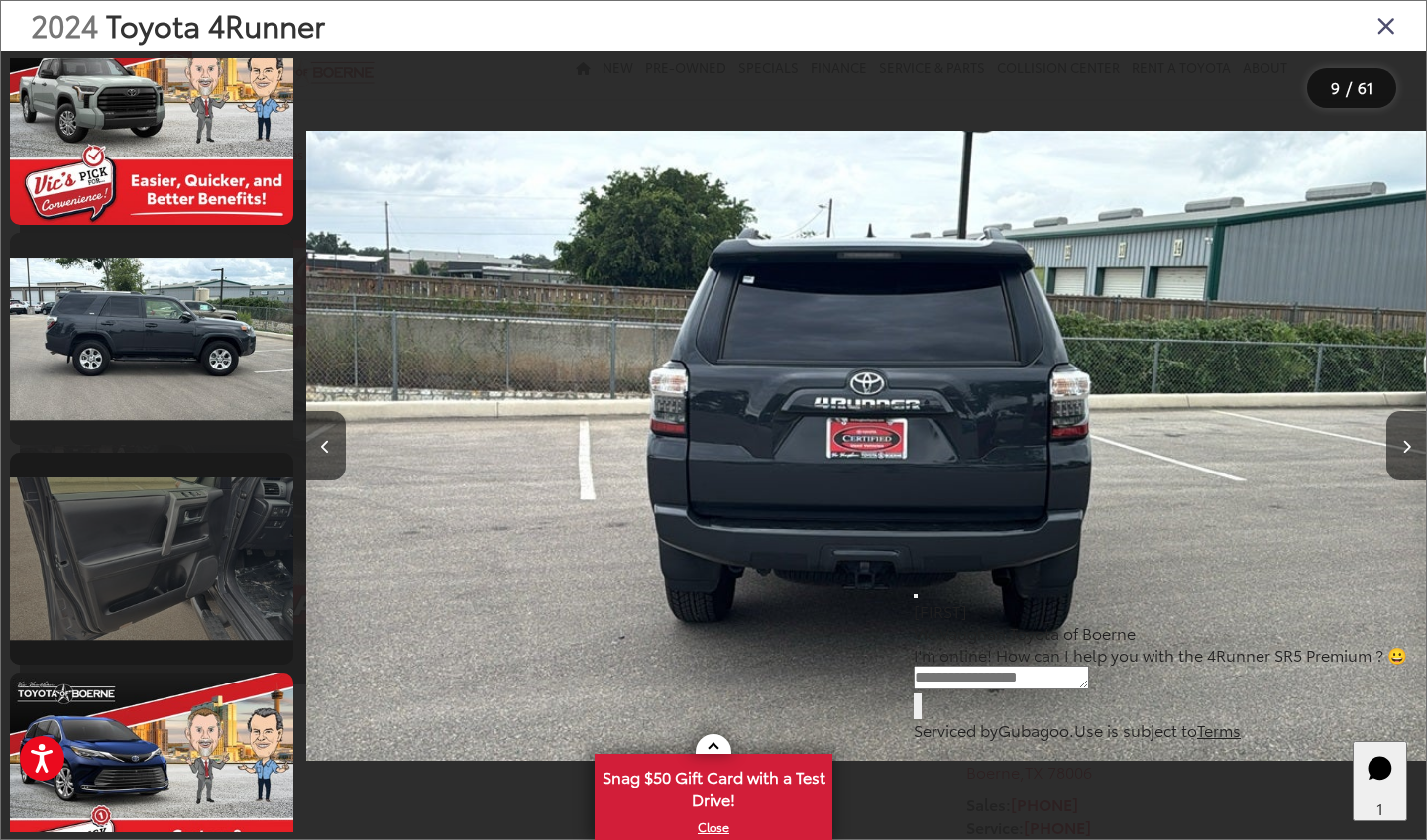 click at bounding box center [152, 559] 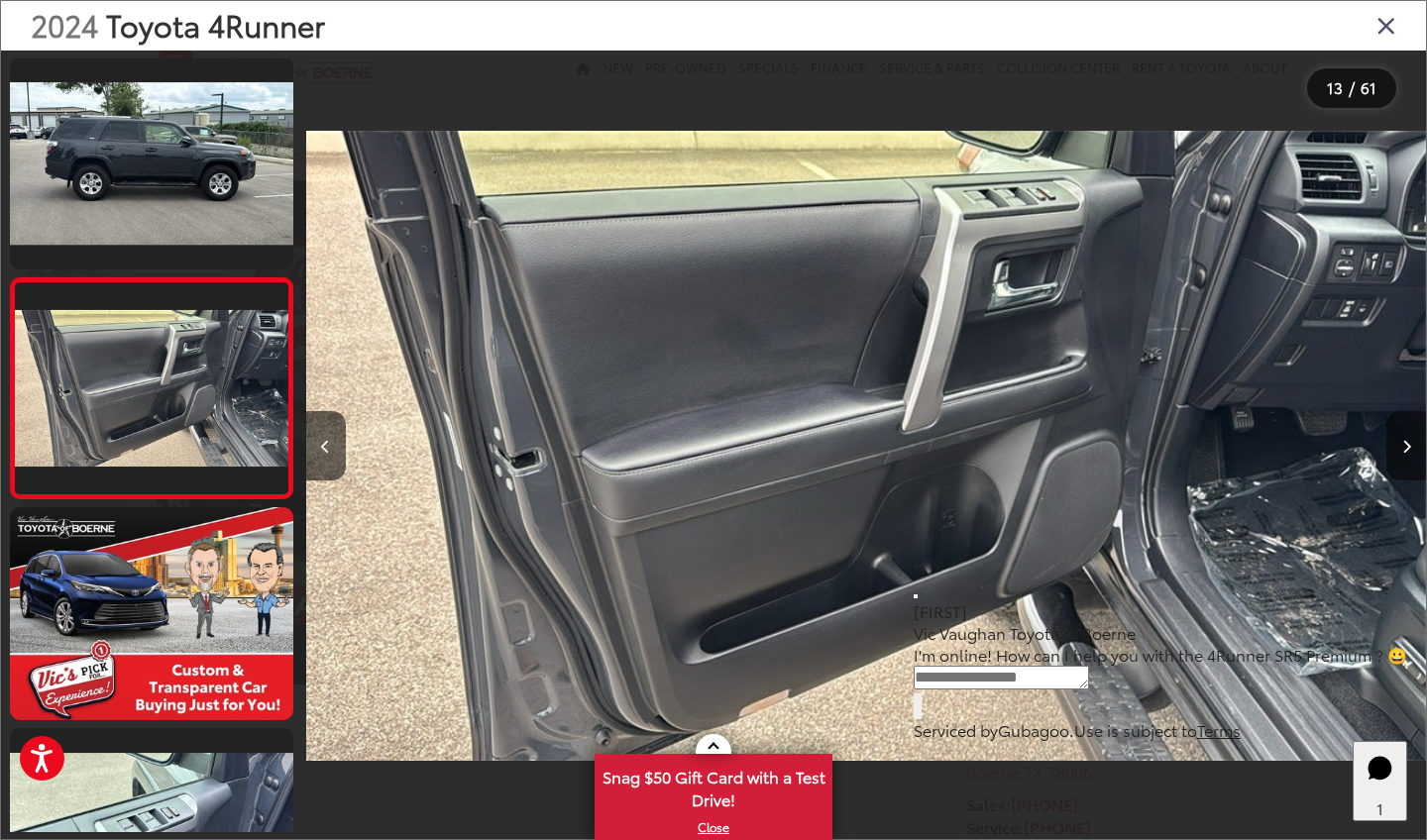 click at bounding box center (1406, 447) 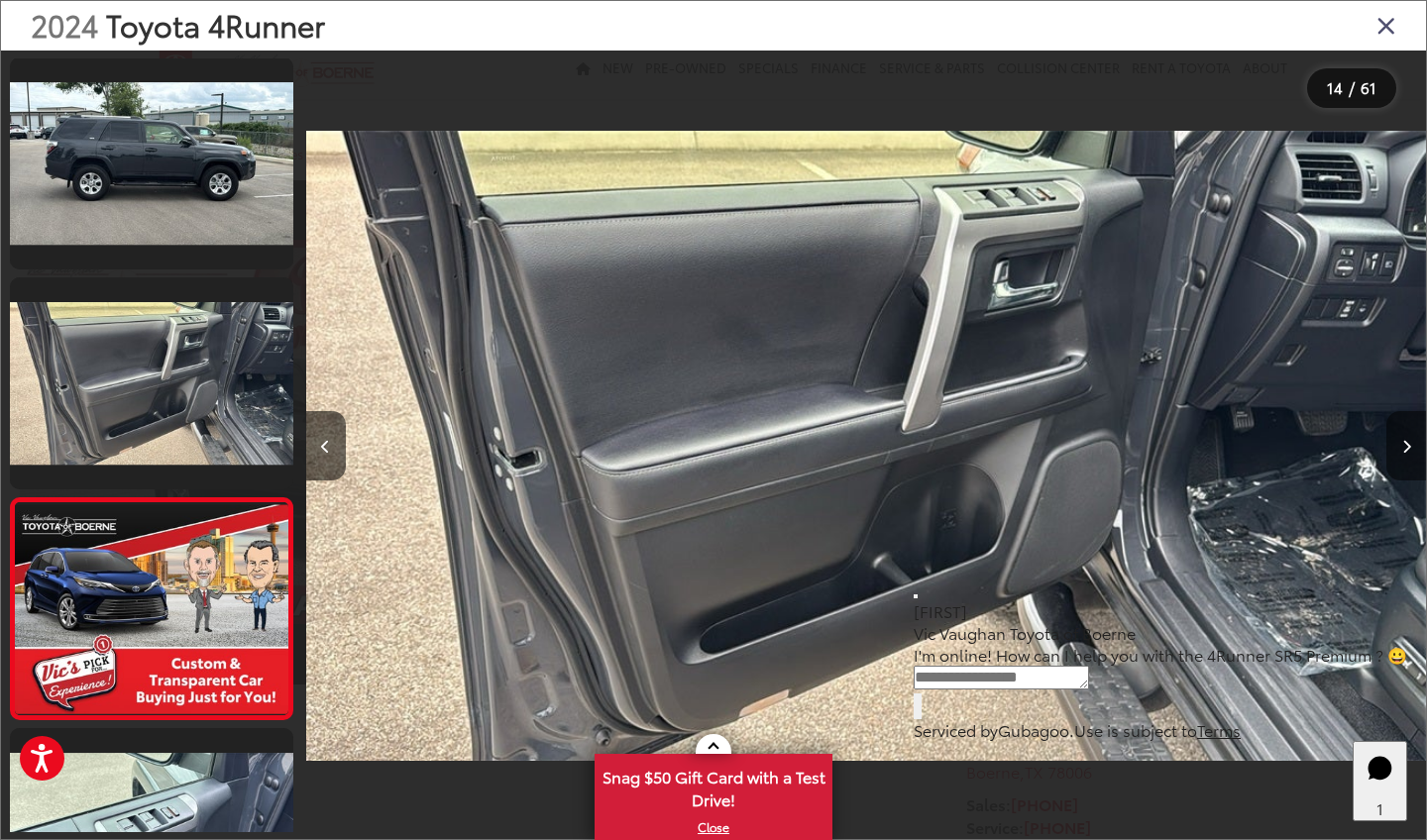 scroll, scrollTop: 0, scrollLeft: 14562, axis: horizontal 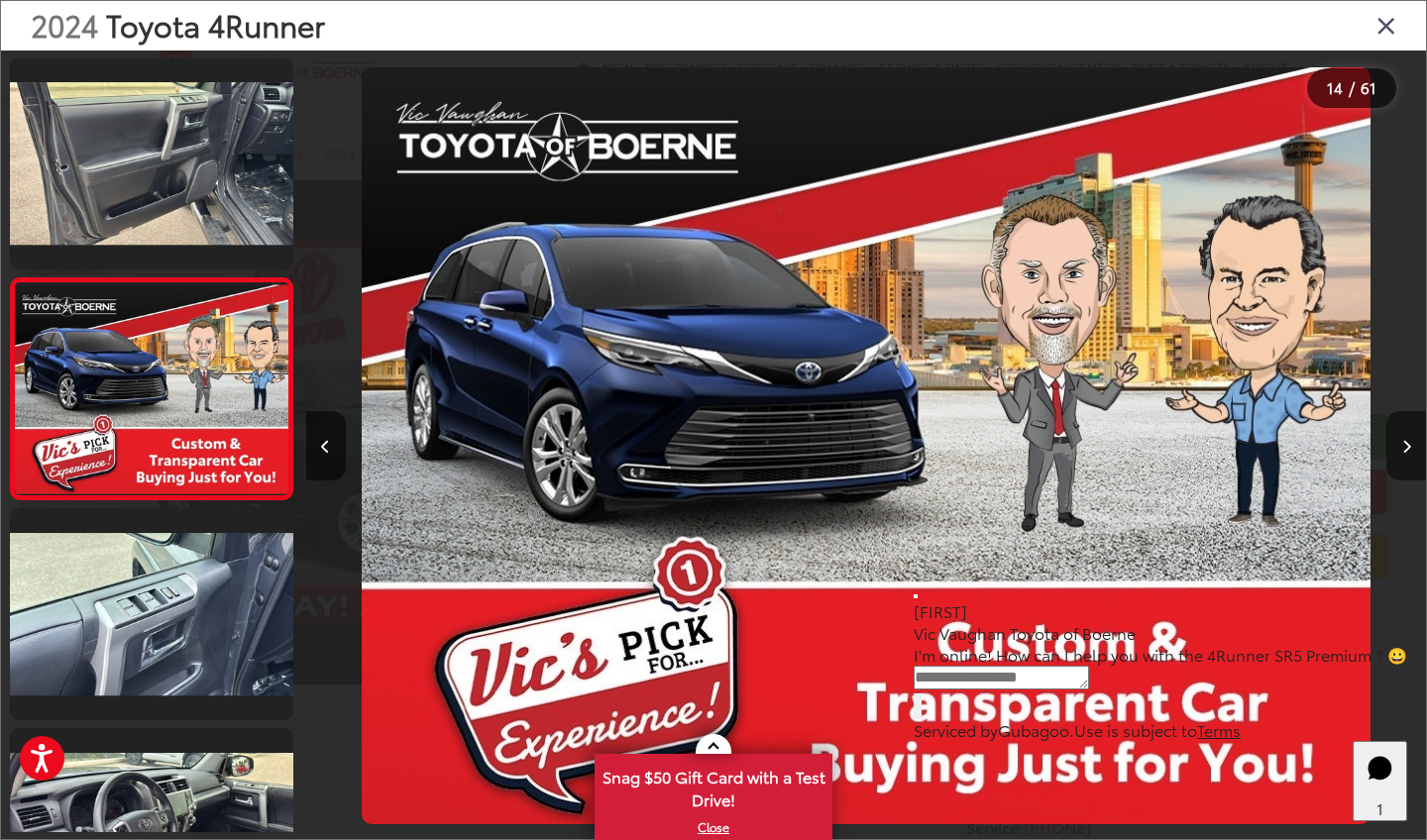 click at bounding box center [1406, 446] 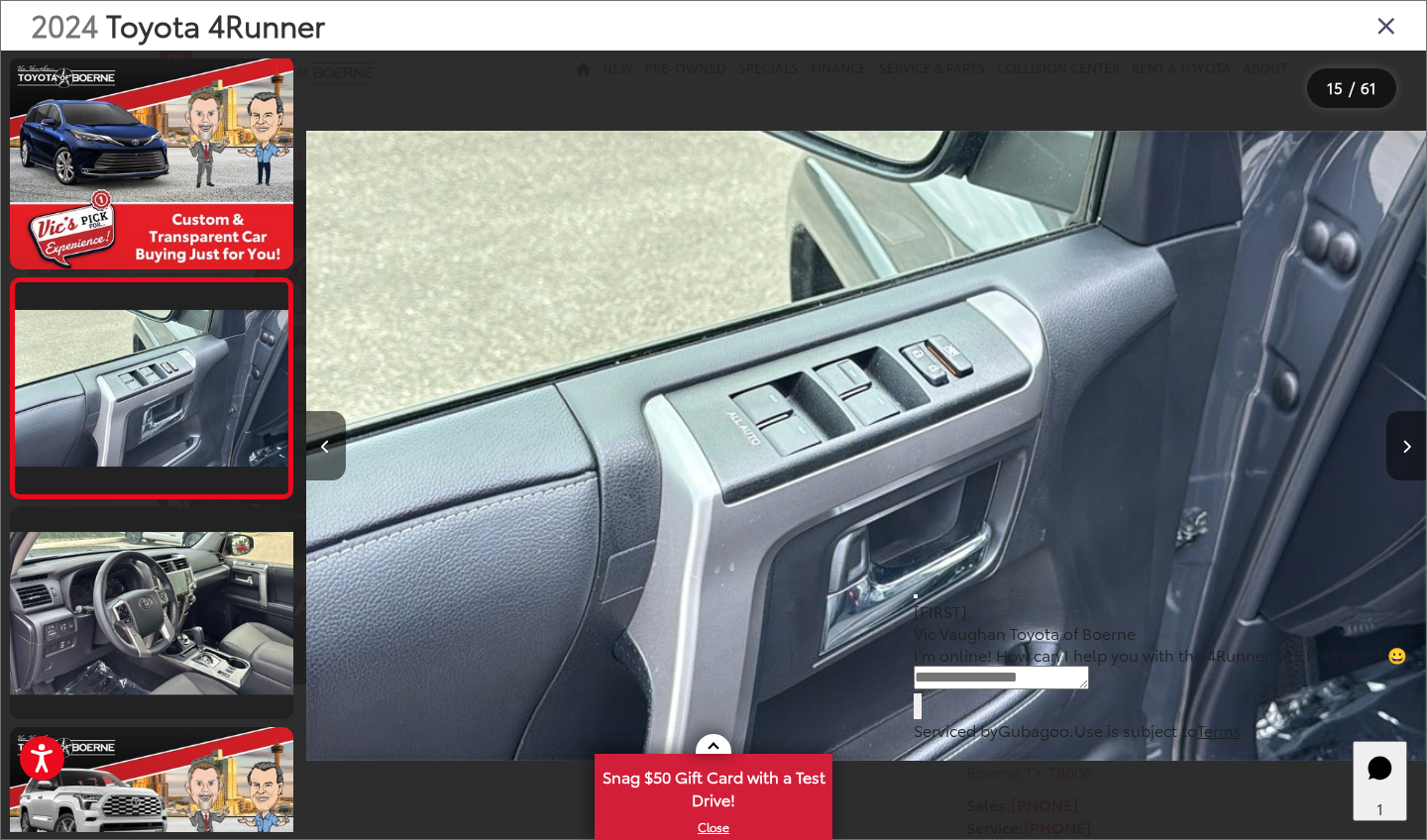 click at bounding box center [1406, 447] 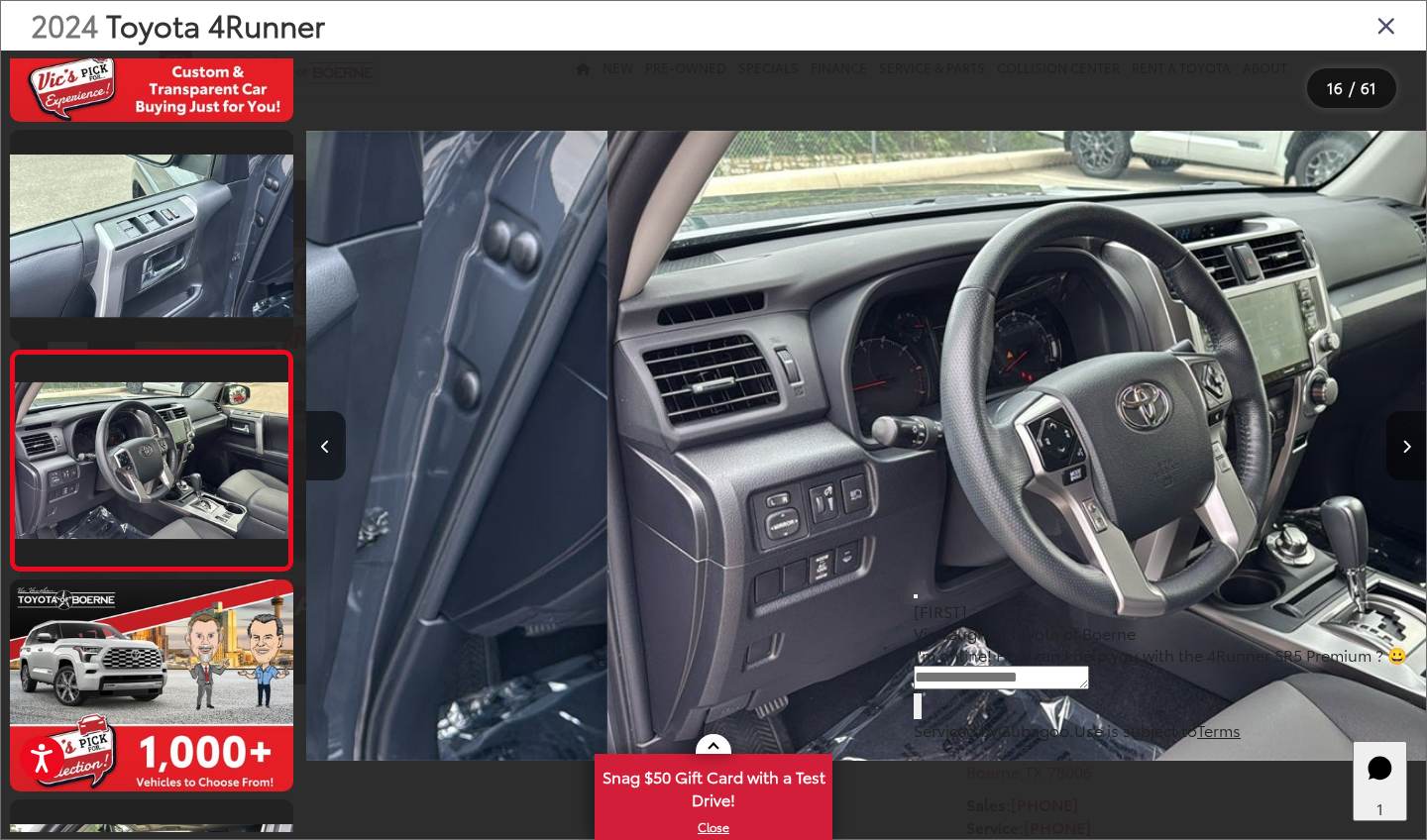 scroll, scrollTop: 3079, scrollLeft: 0, axis: vertical 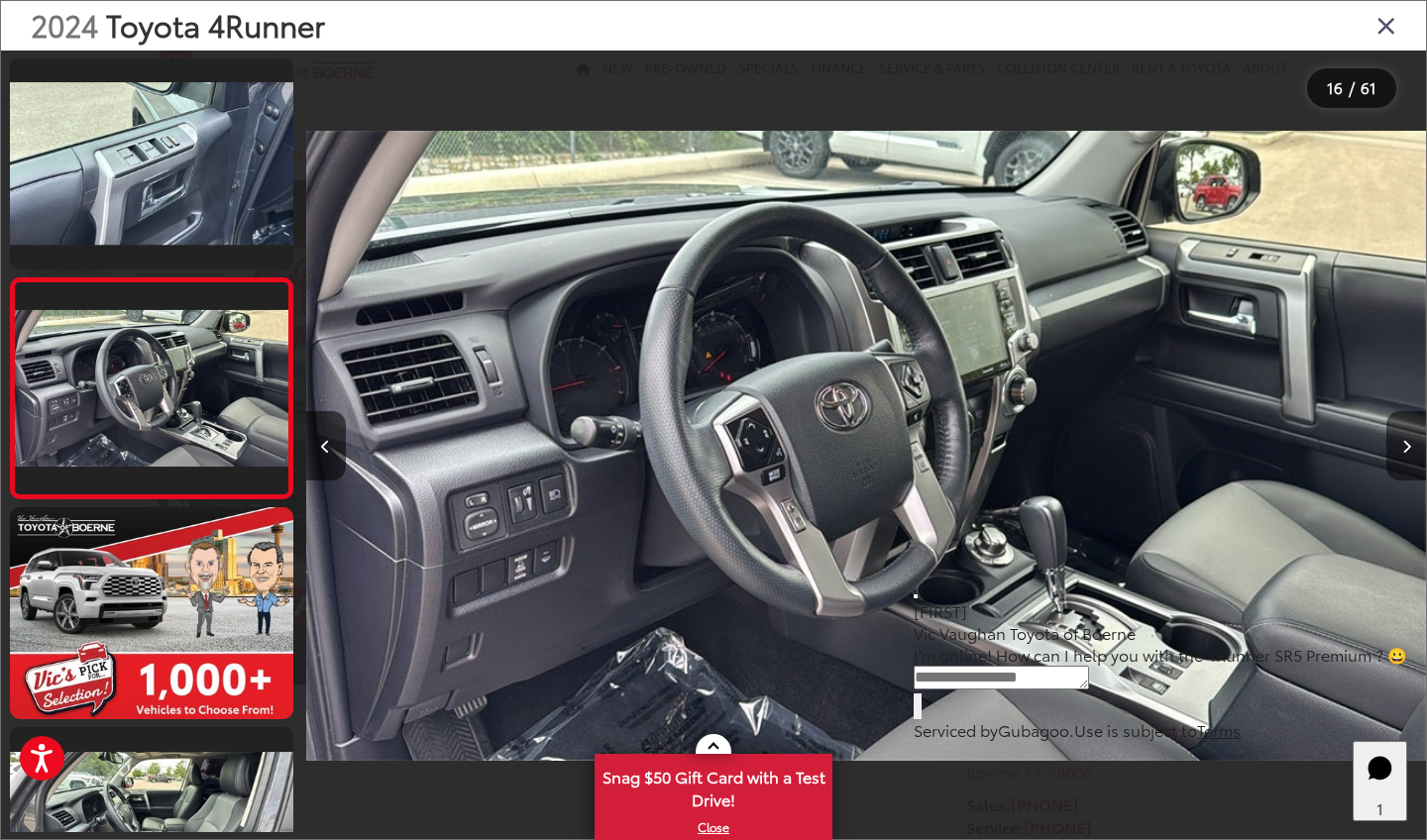 click at bounding box center [1406, 447] 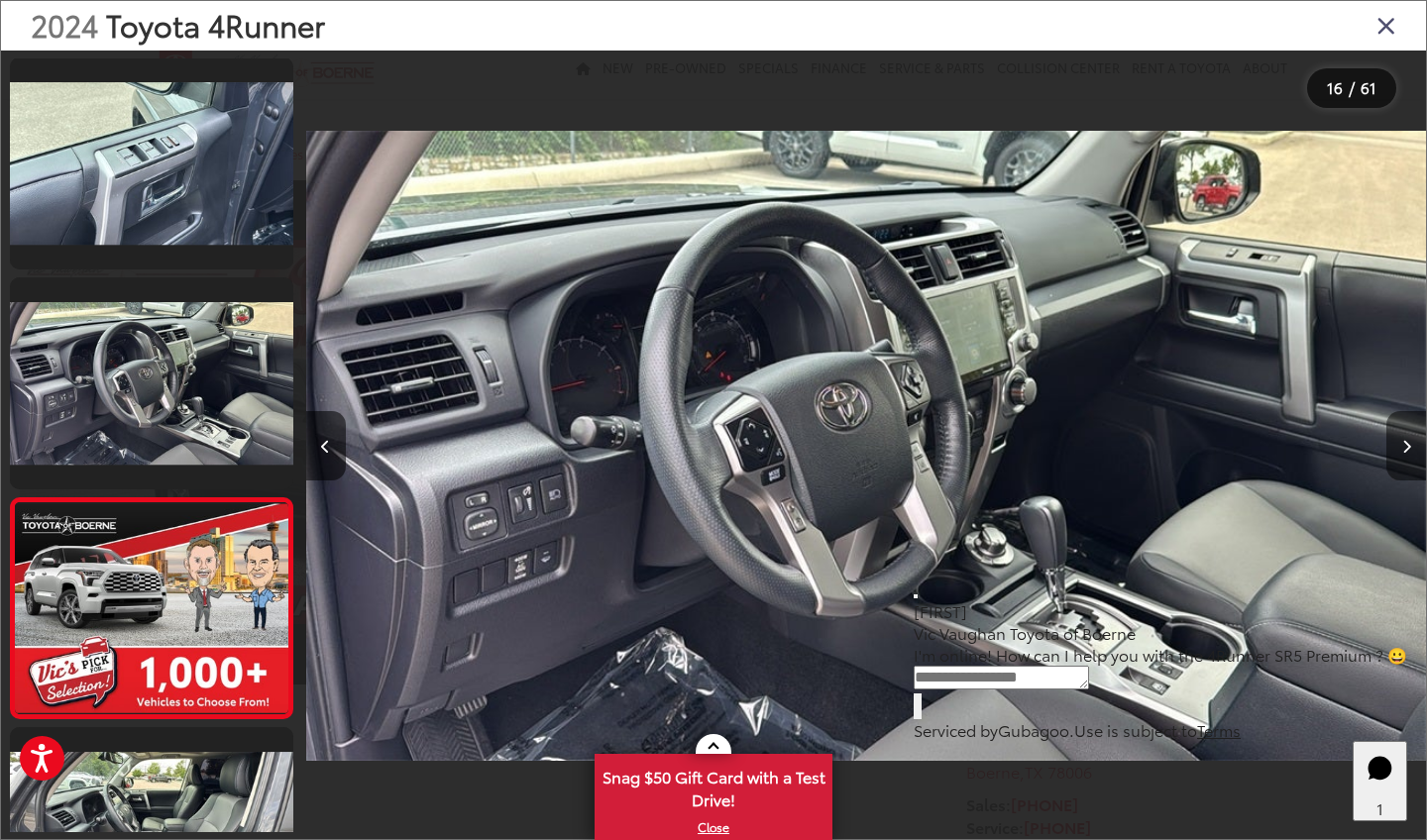 scroll, scrollTop: 0, scrollLeft: 17924, axis: horizontal 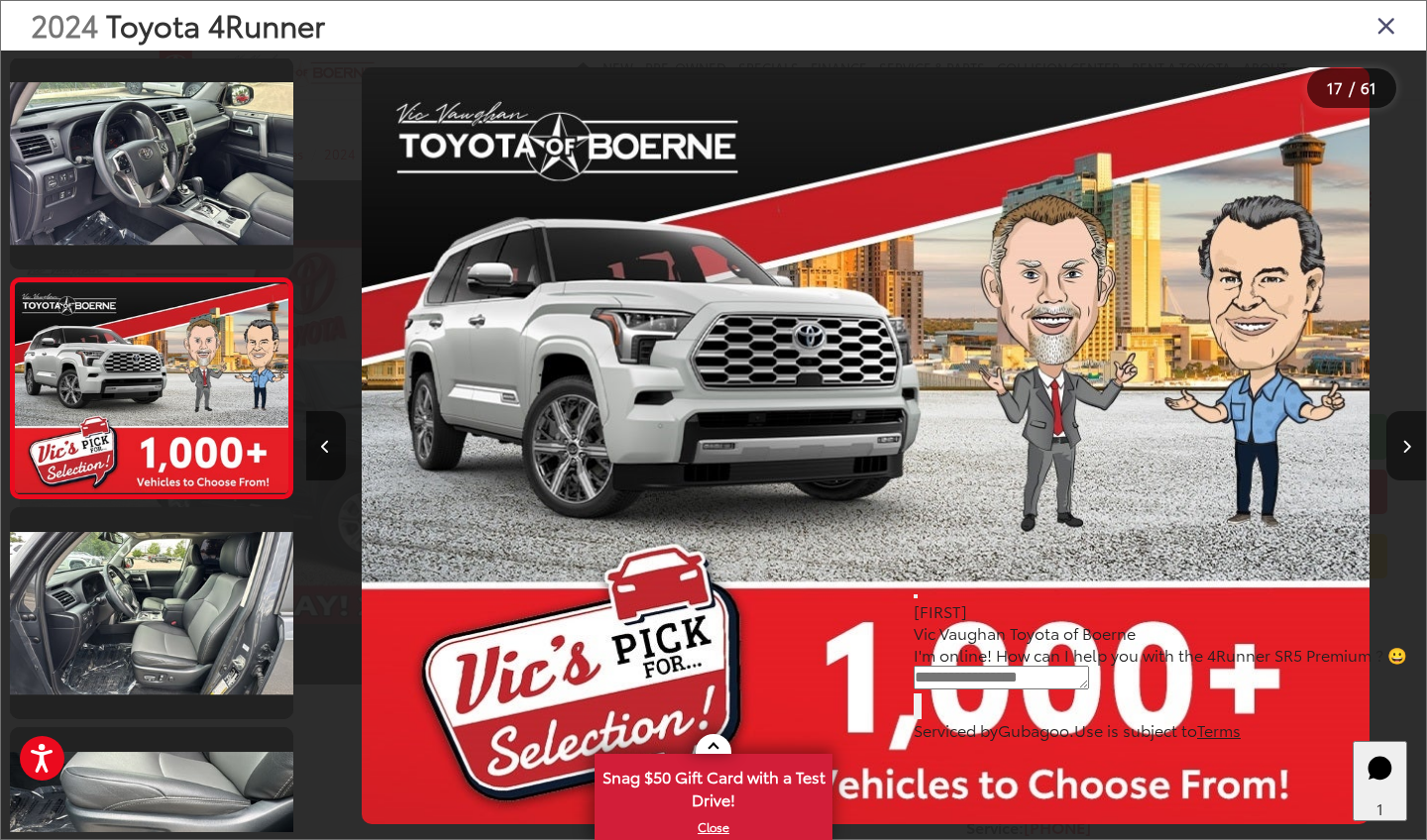click at bounding box center [1406, 447] 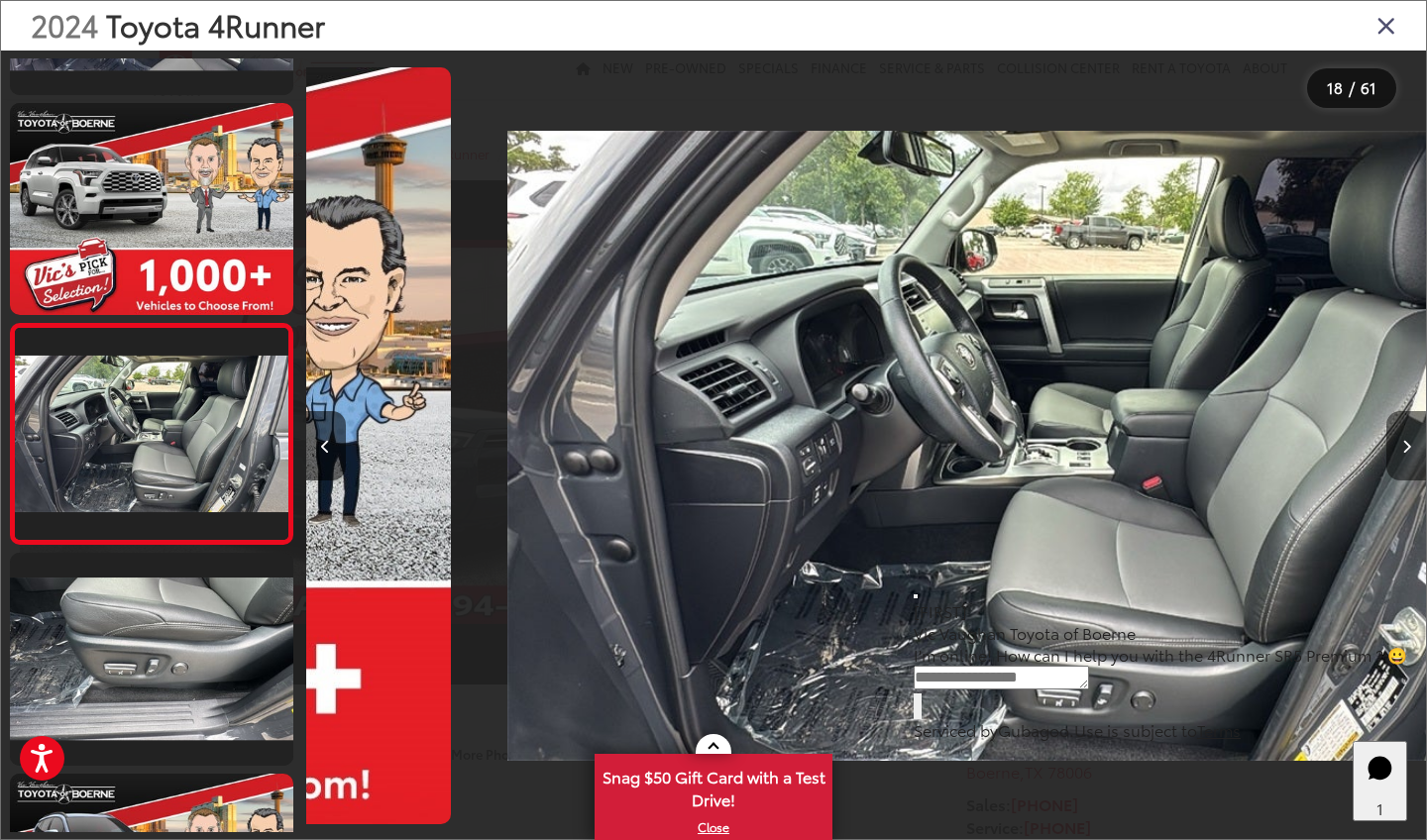 scroll, scrollTop: 3523, scrollLeft: 0, axis: vertical 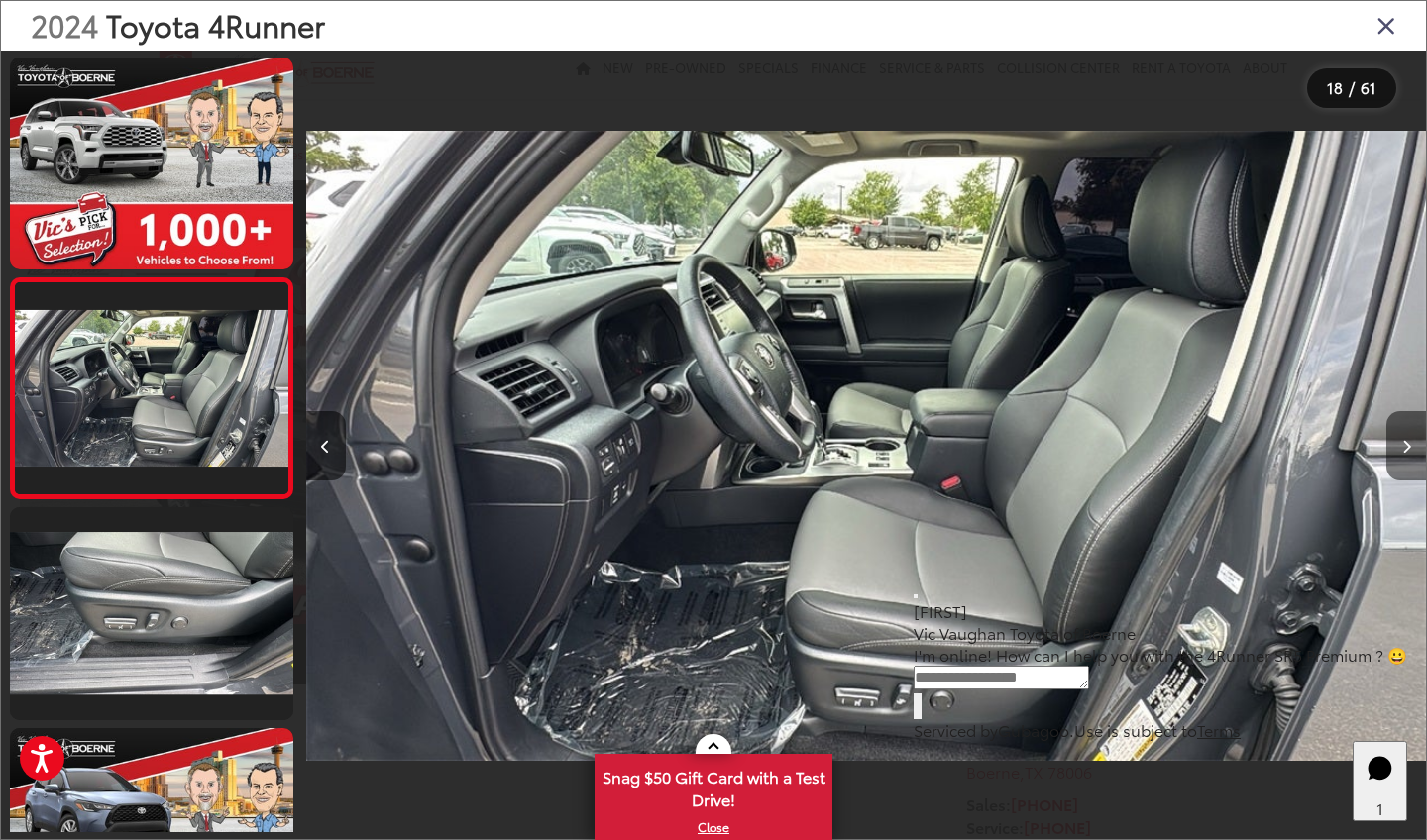 click at bounding box center (1406, 447) 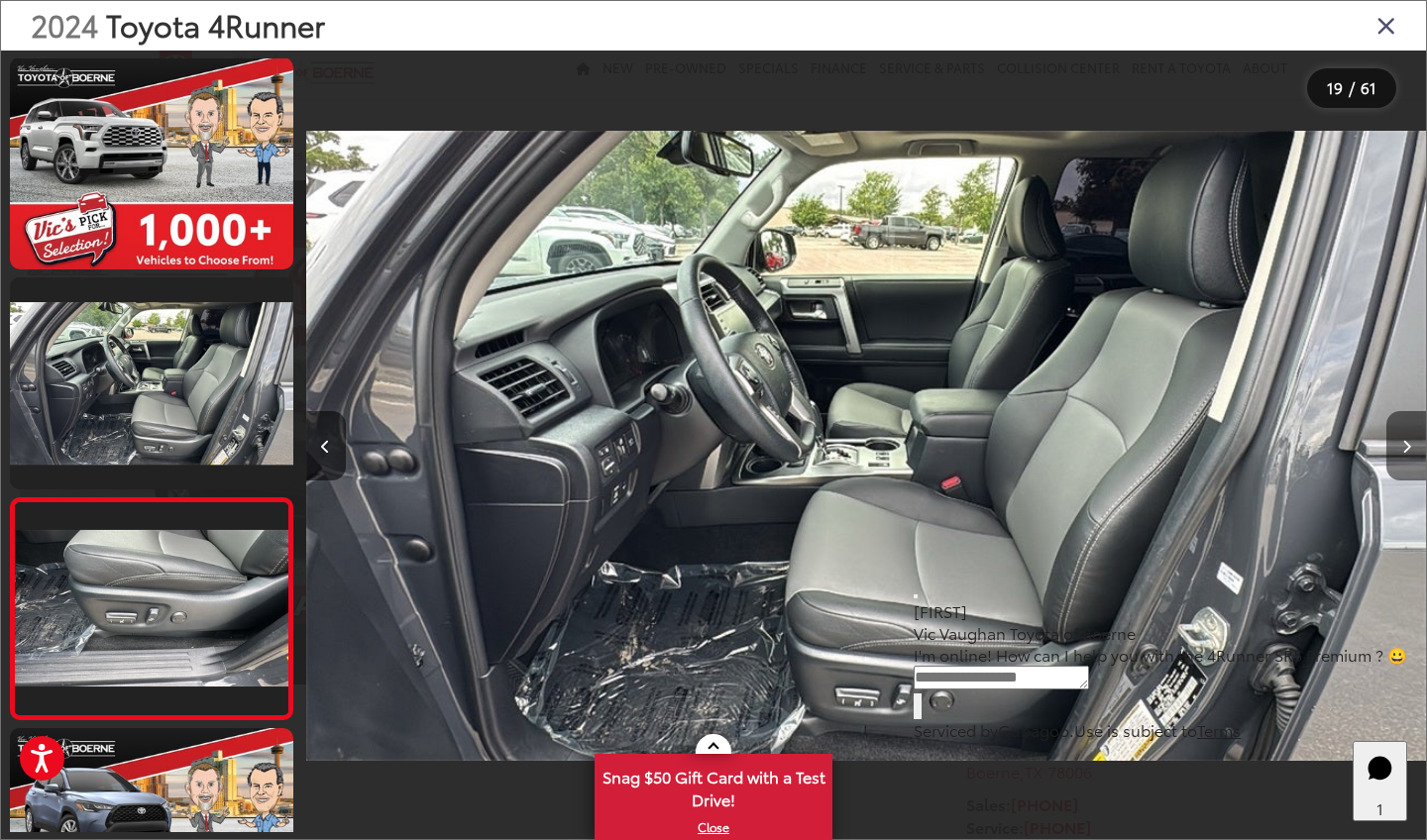 scroll, scrollTop: 0, scrollLeft: 20163, axis: horizontal 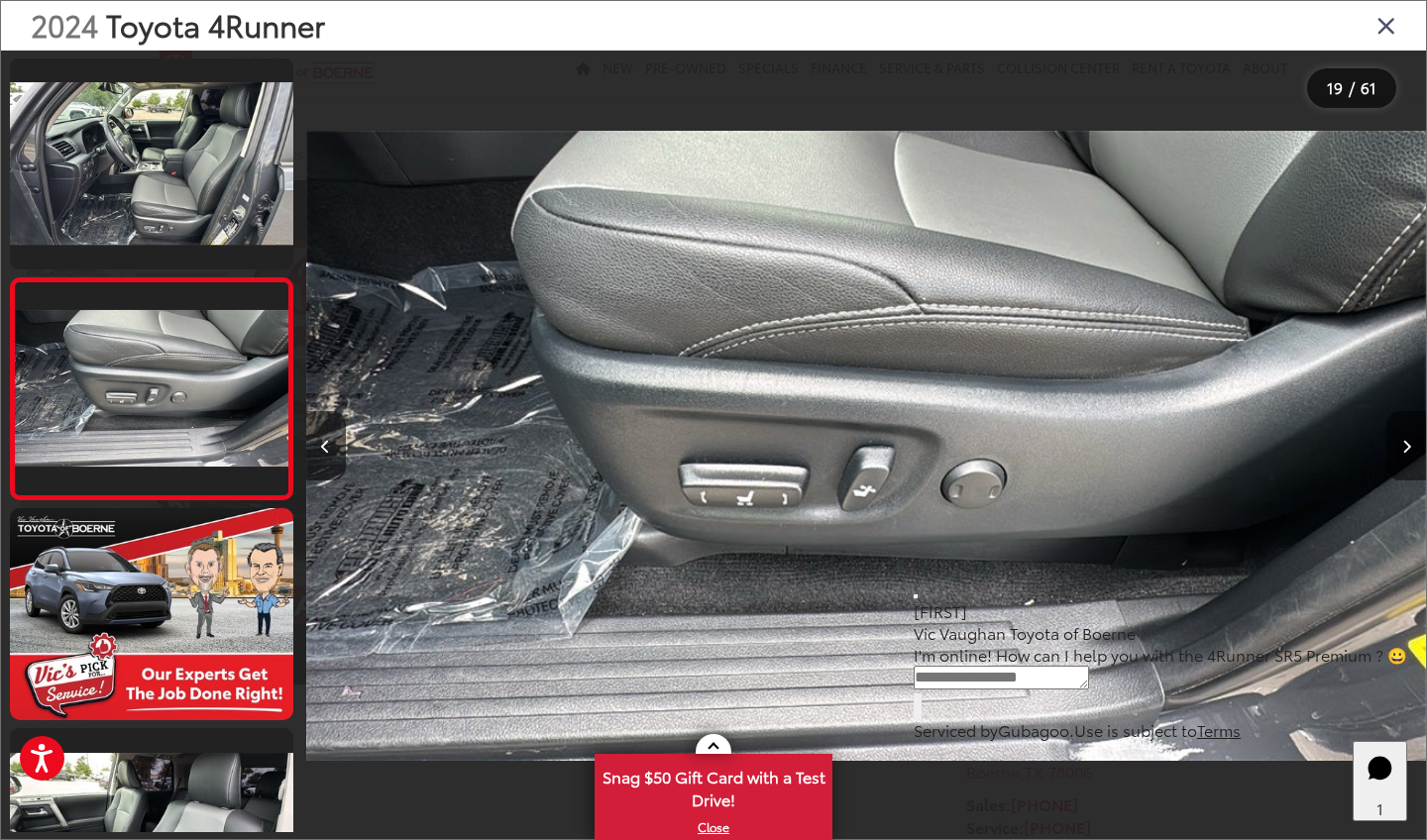click at bounding box center (1406, 447) 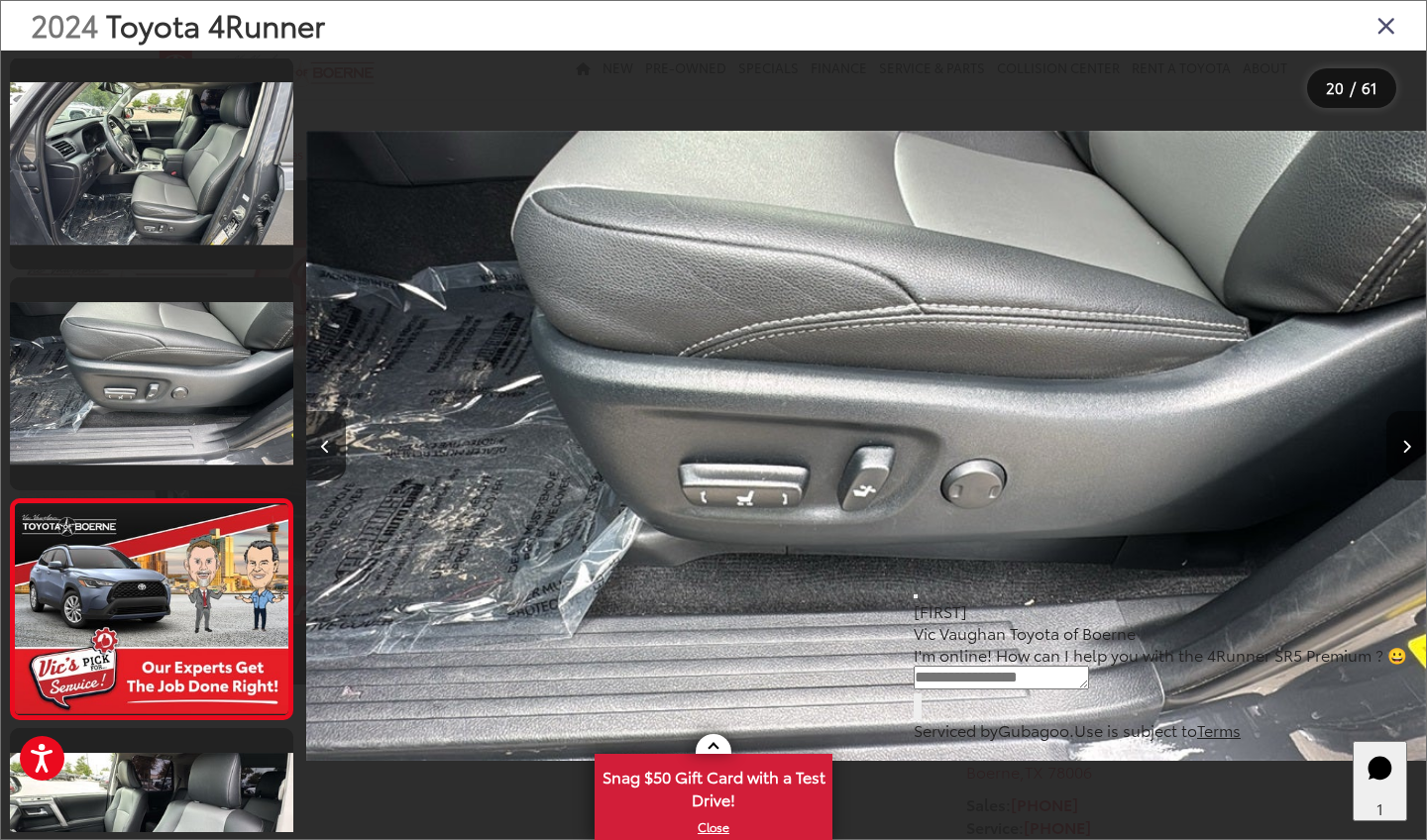 scroll, scrollTop: 3964, scrollLeft: 0, axis: vertical 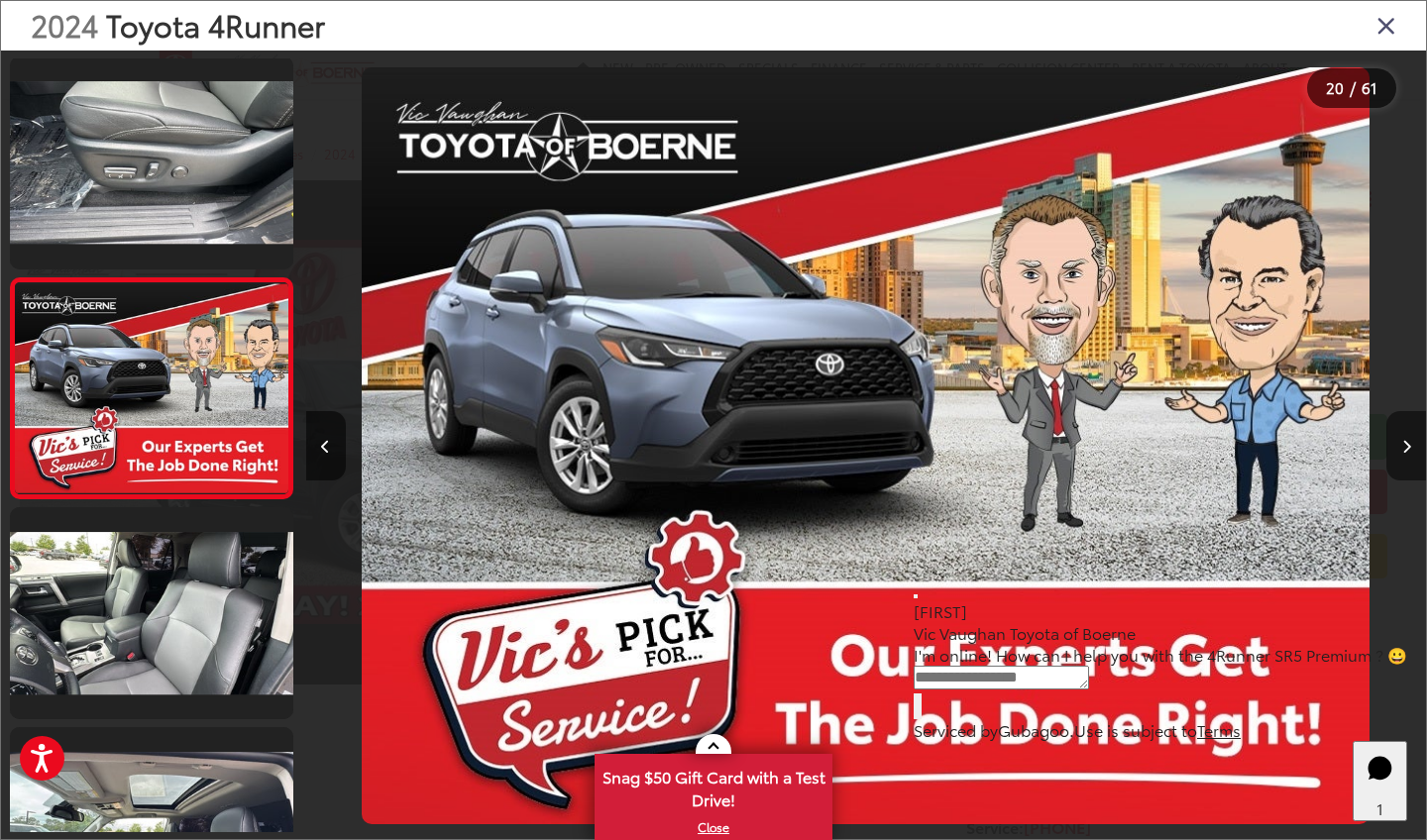click at bounding box center [1406, 447] 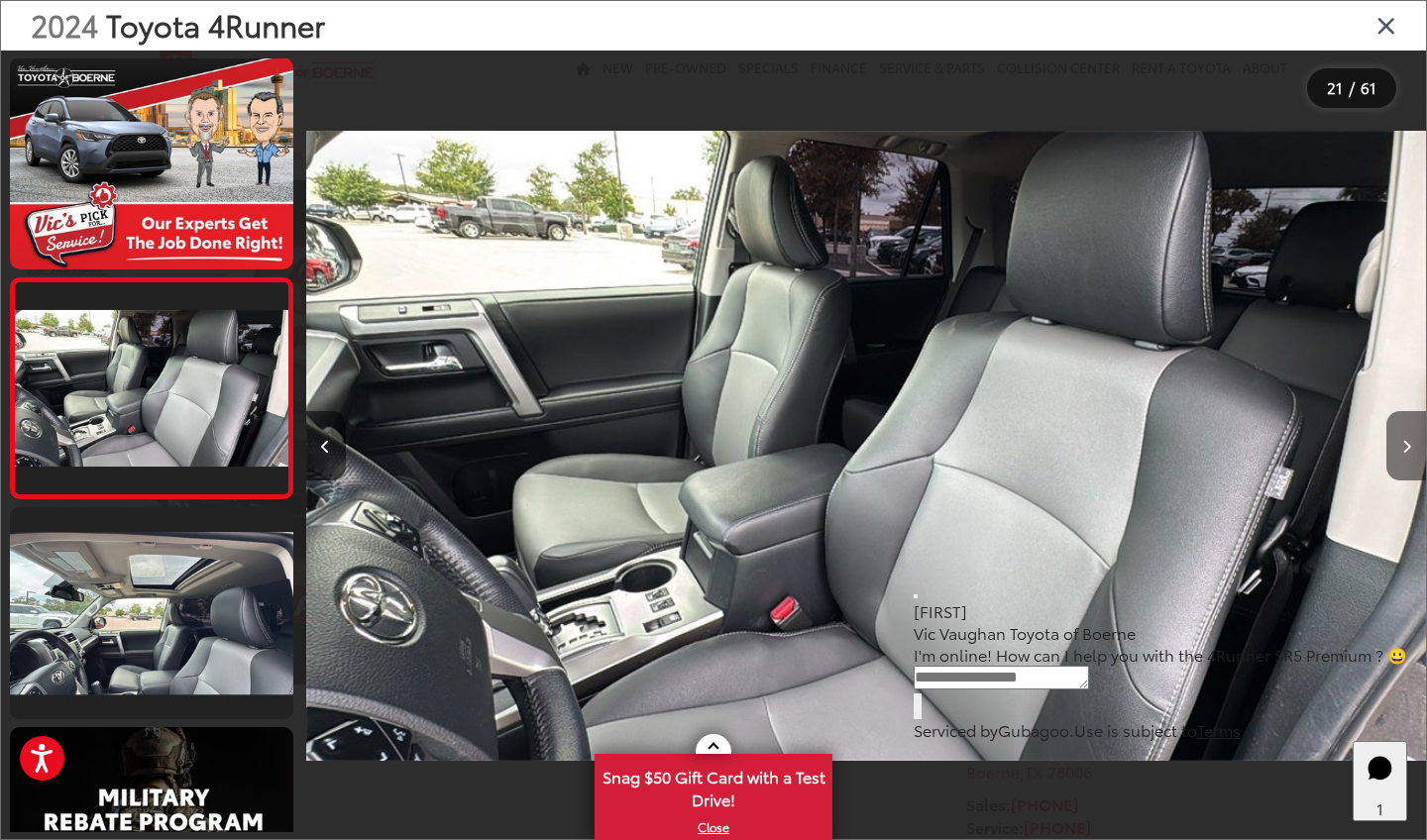 click at bounding box center [1406, 447] 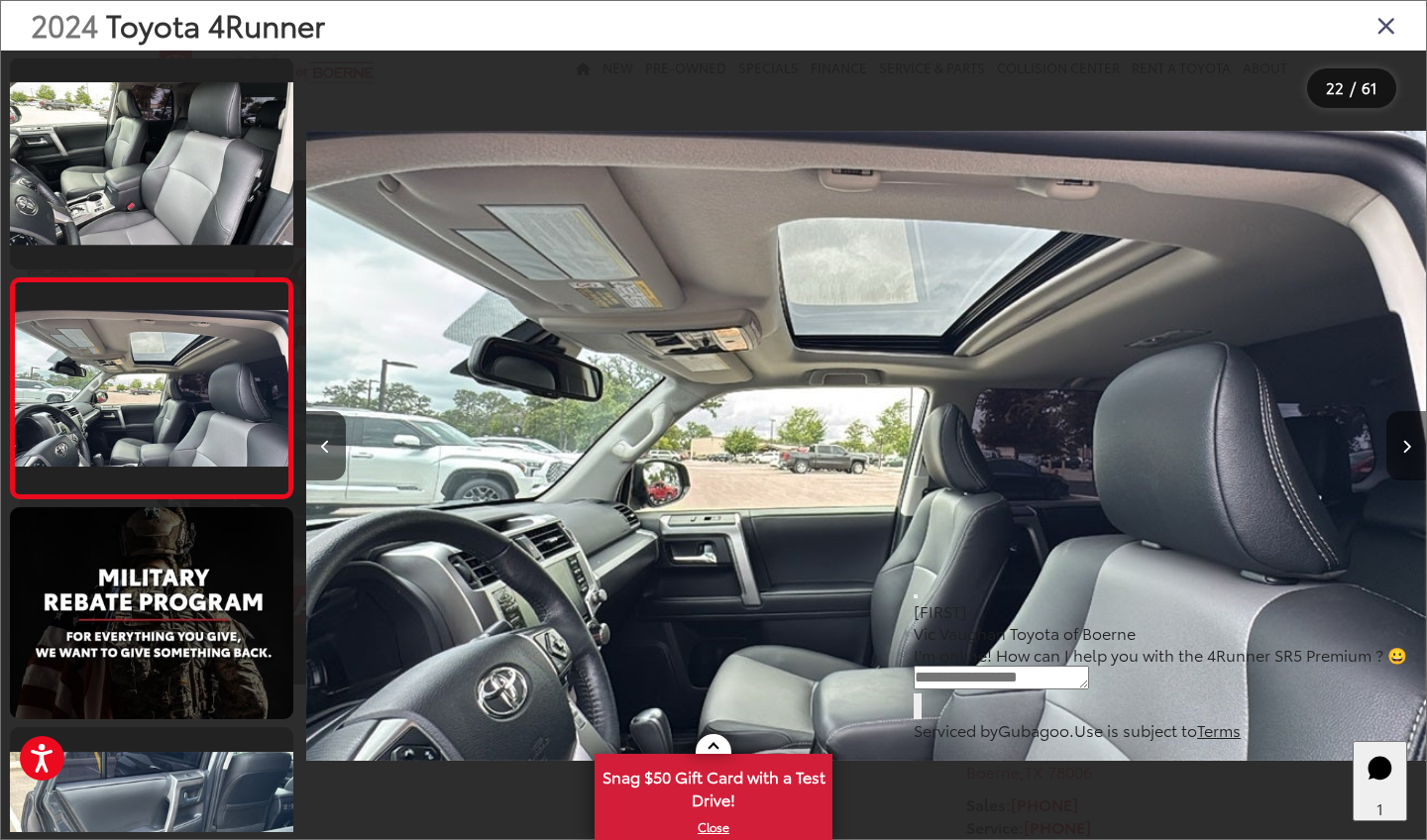 click at bounding box center [1406, 446] 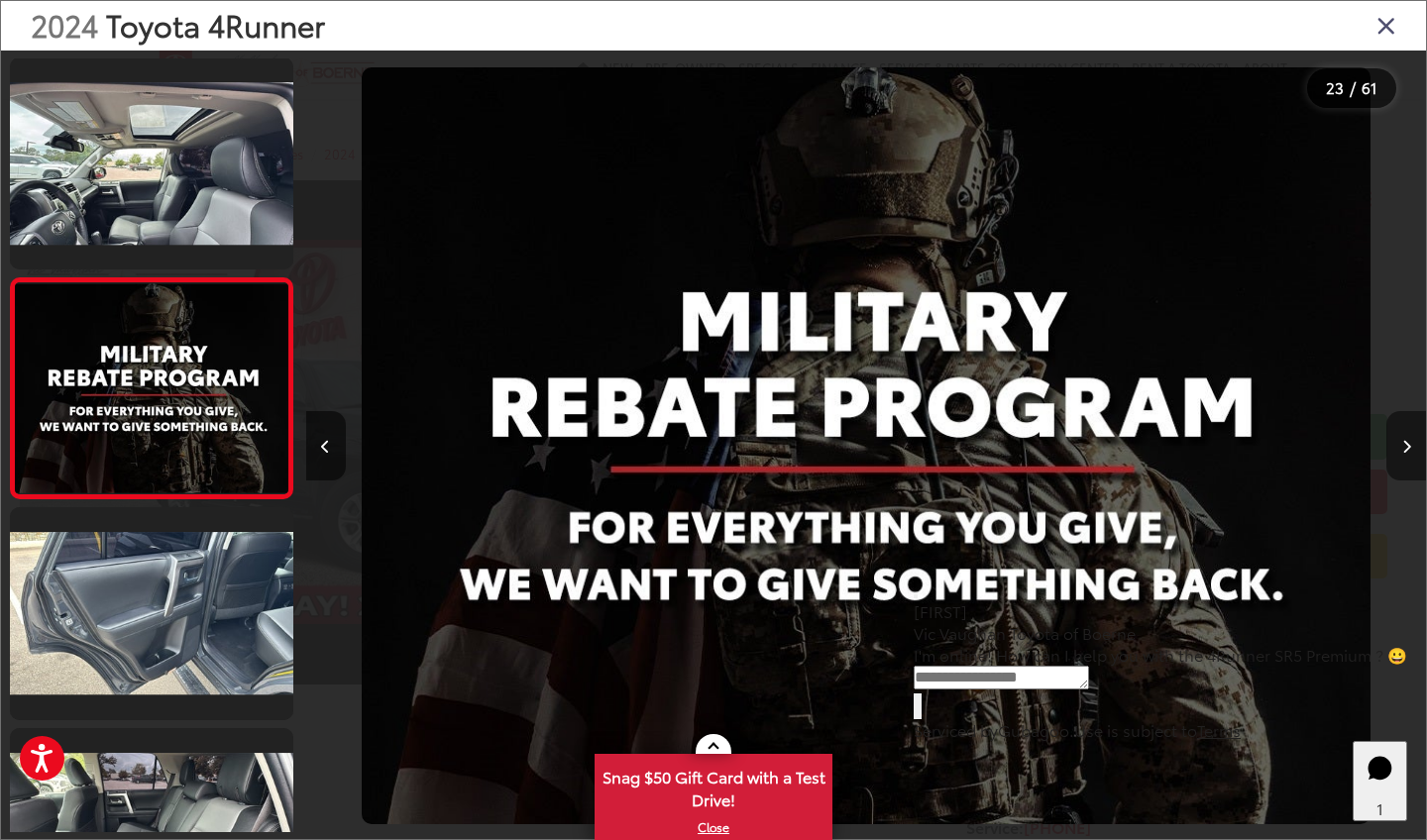 click at bounding box center (1406, 446) 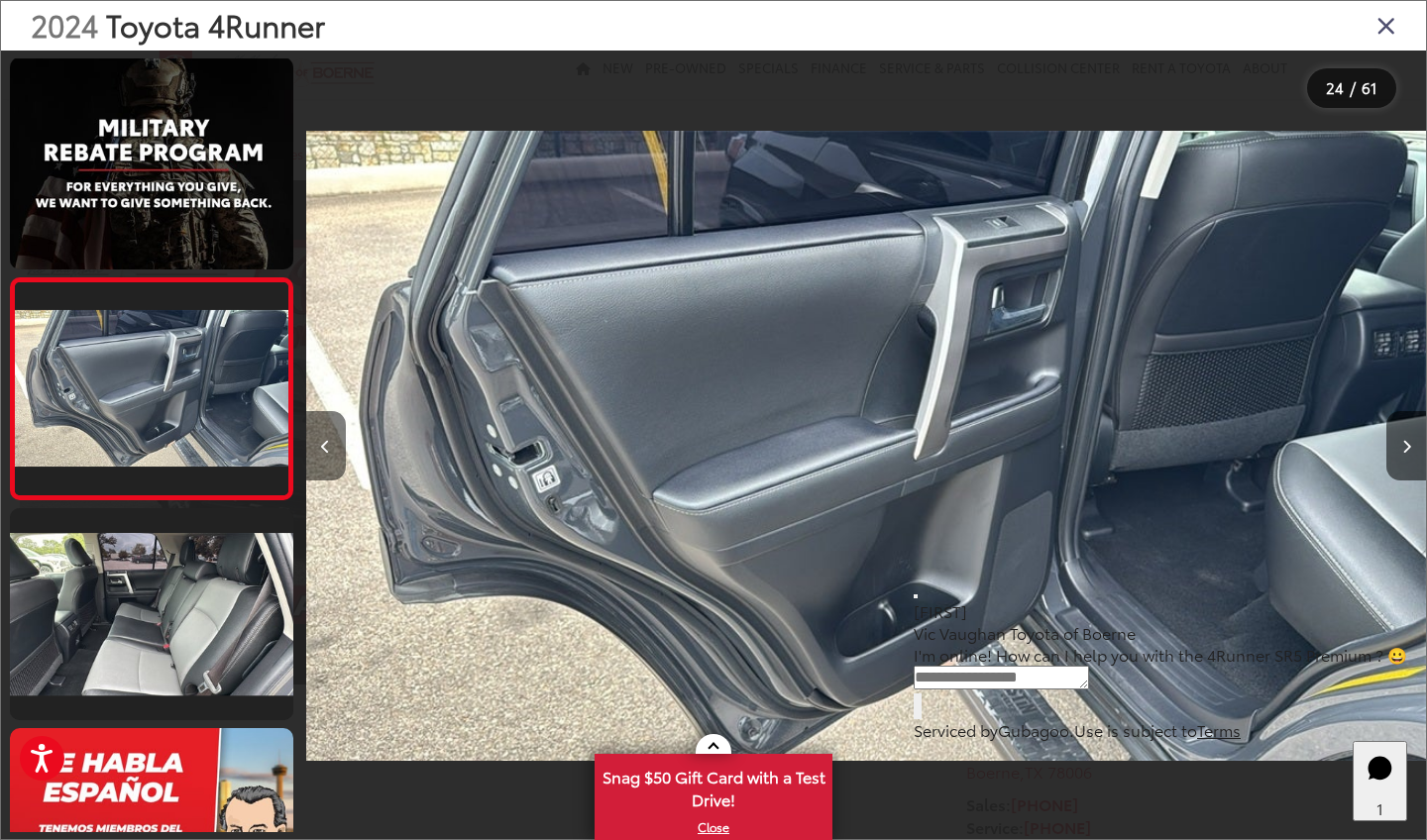 click at bounding box center [325, 447] 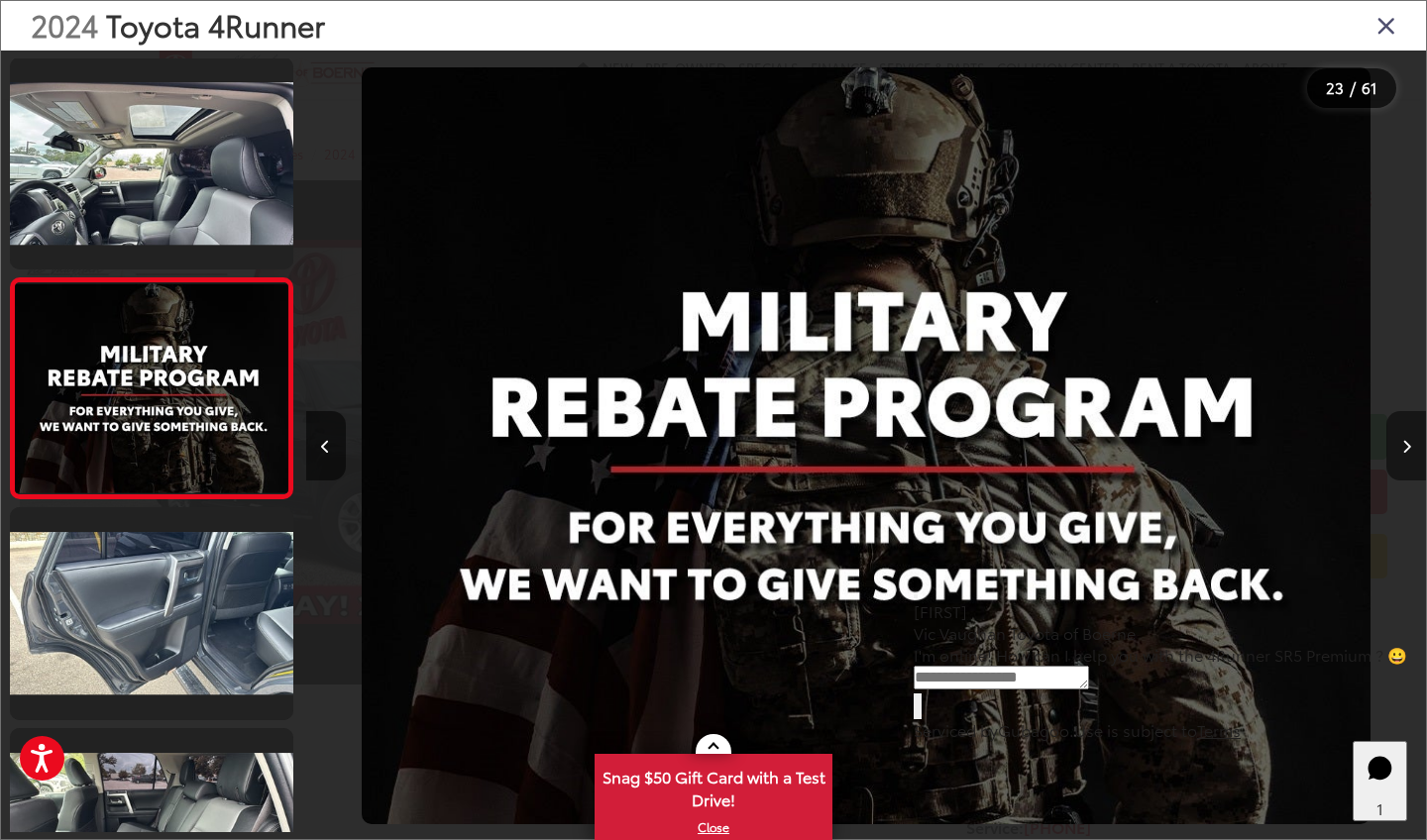 click at bounding box center (1406, 447) 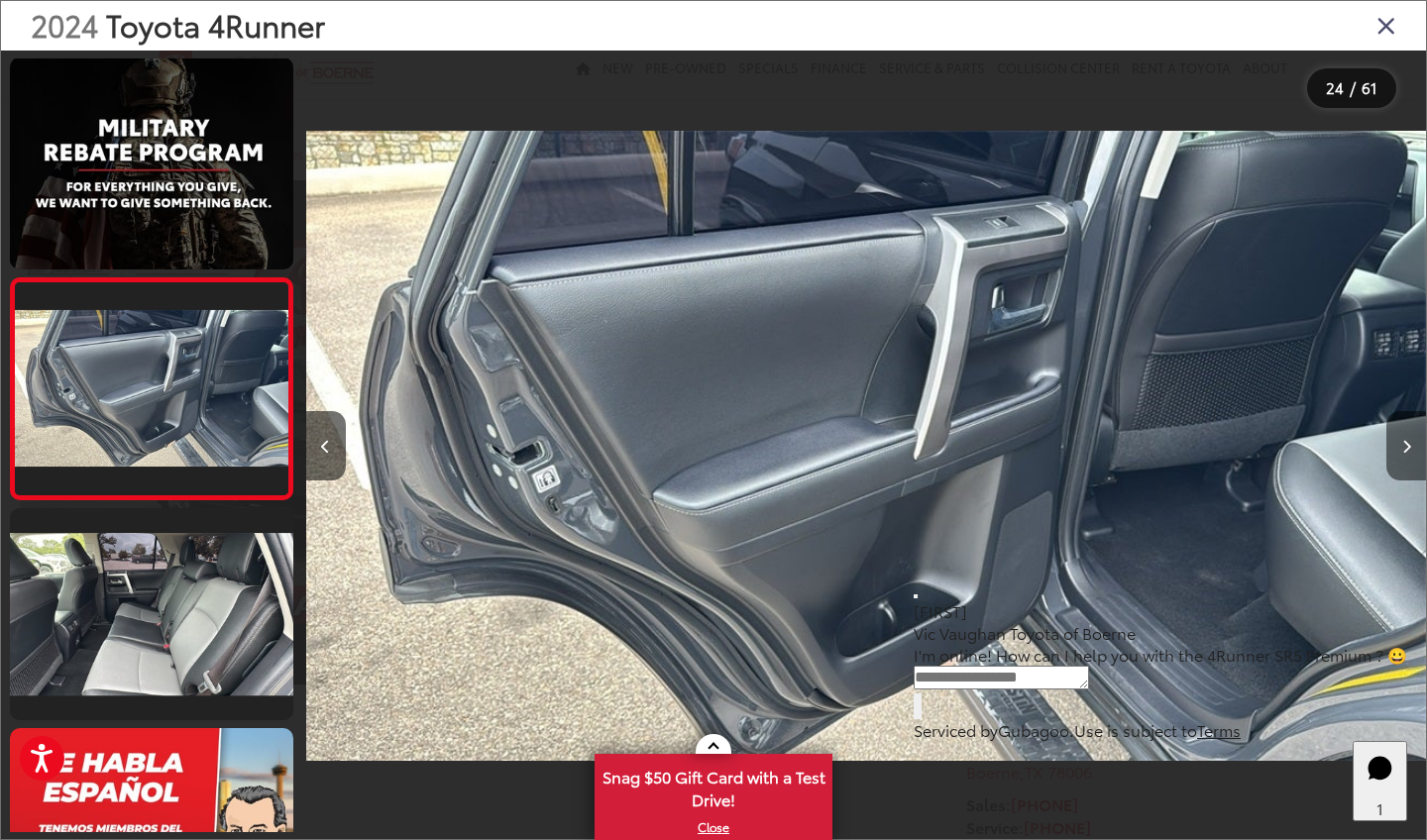 click at bounding box center (1406, 447) 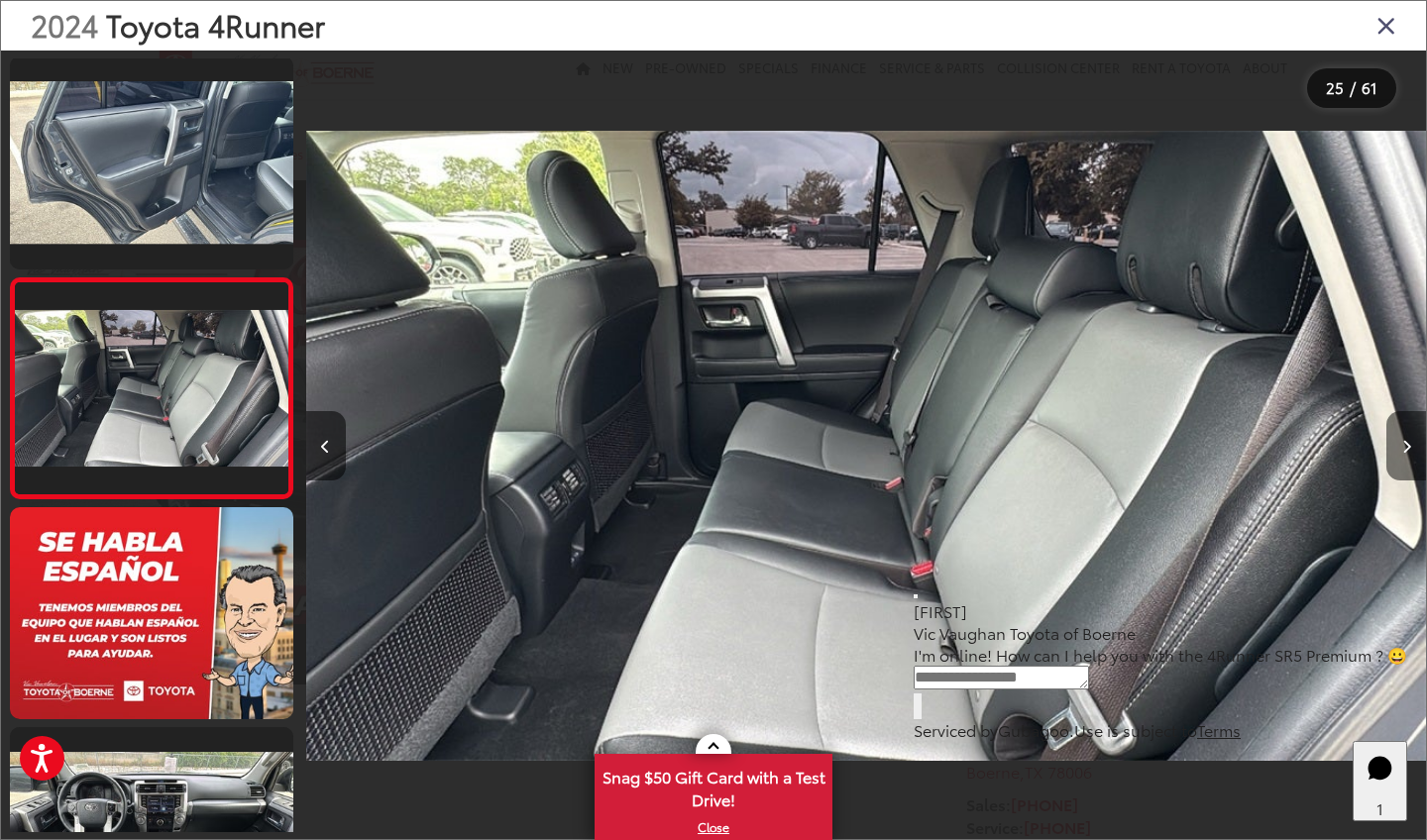 click at bounding box center [1406, 447] 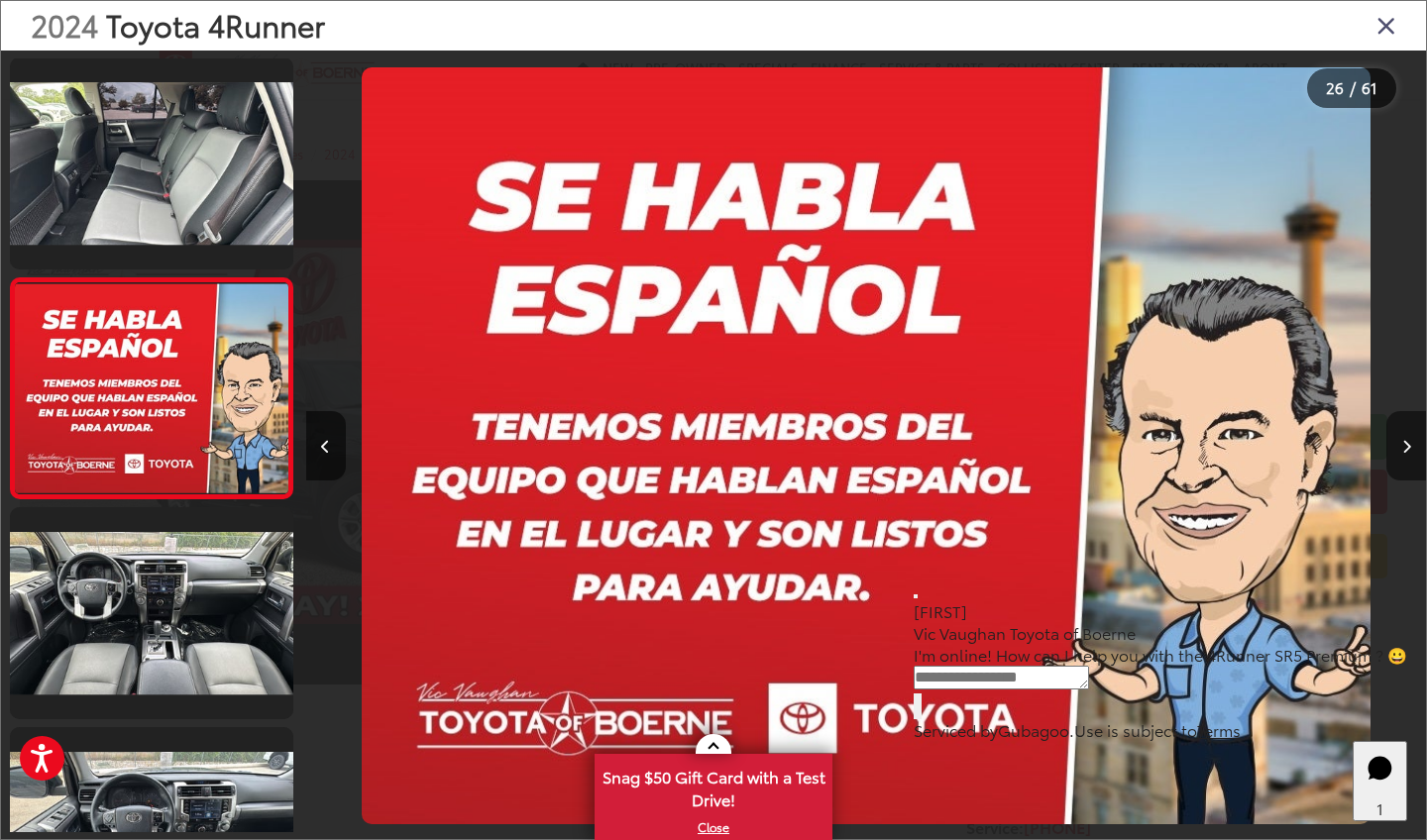 click at bounding box center [1406, 447] 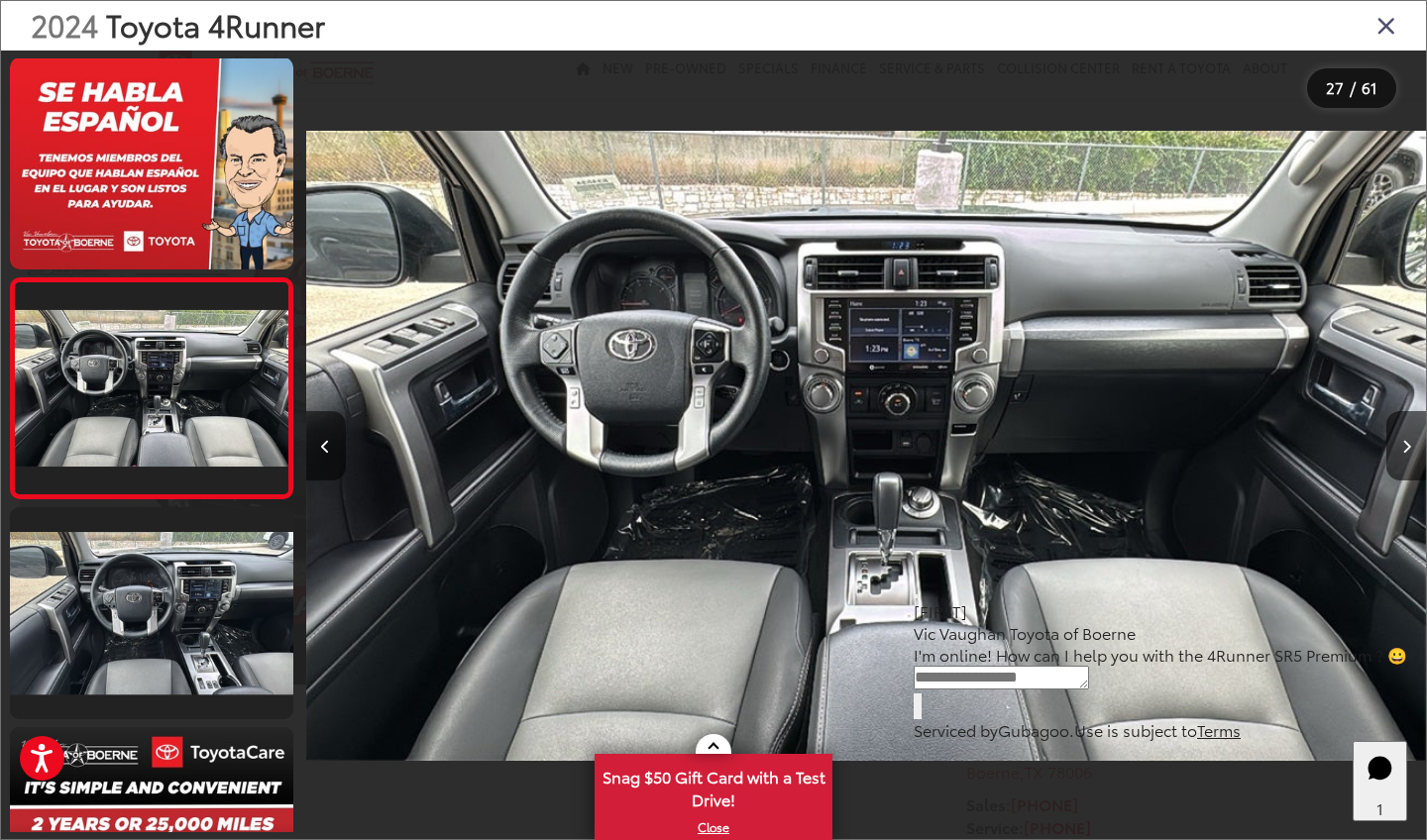 click at bounding box center (865, 445) 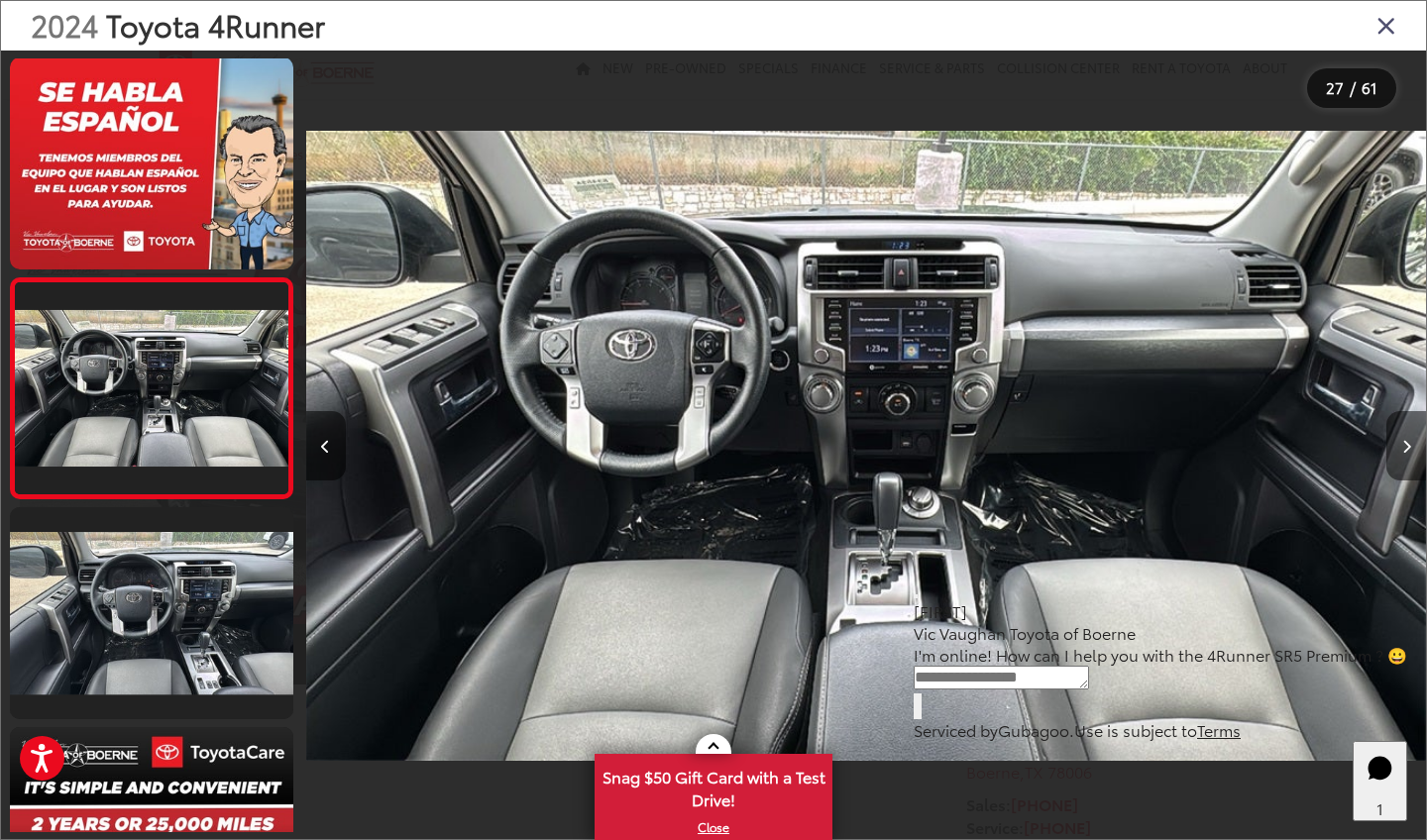 click at bounding box center [1406, 447] 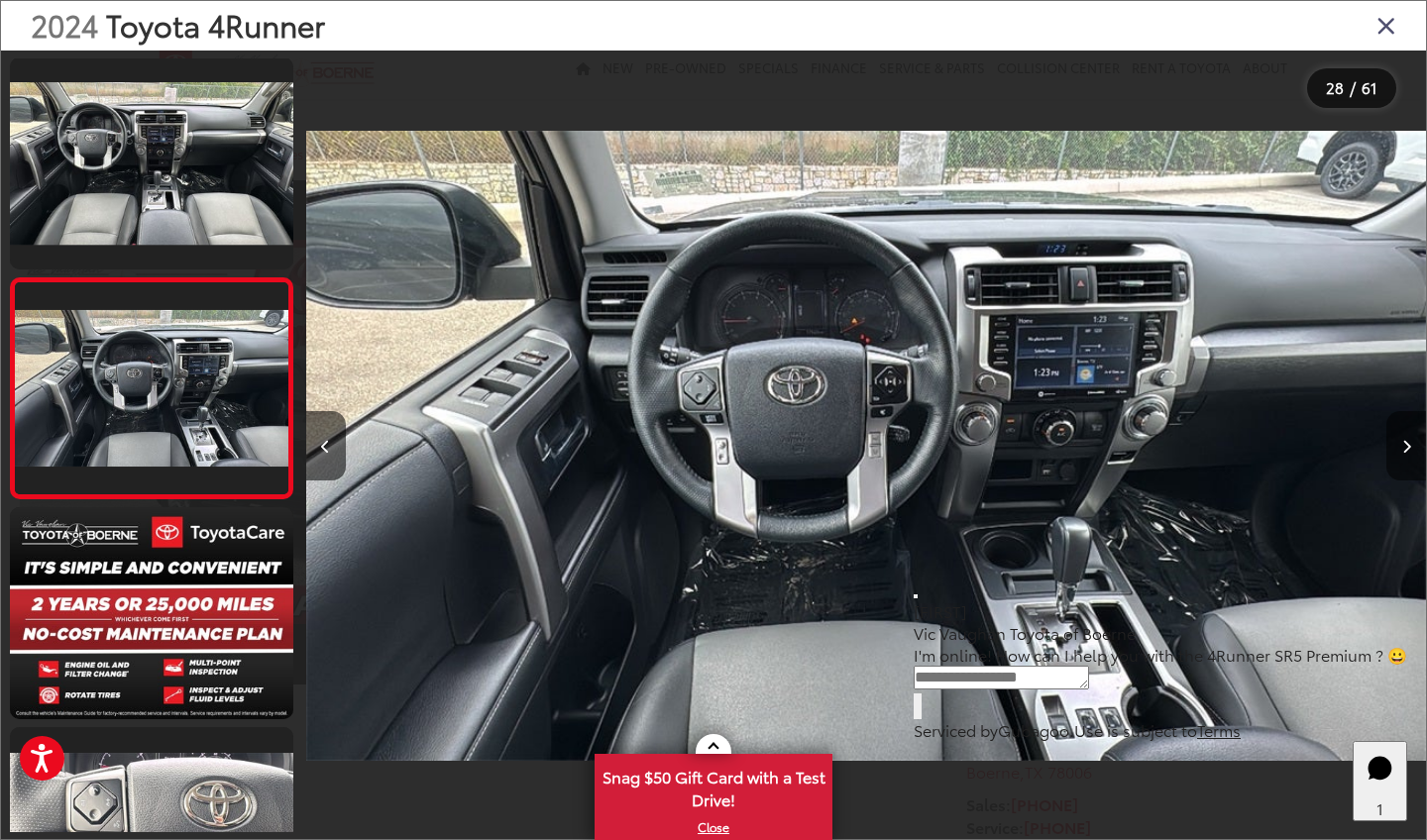 click at bounding box center (1406, 447) 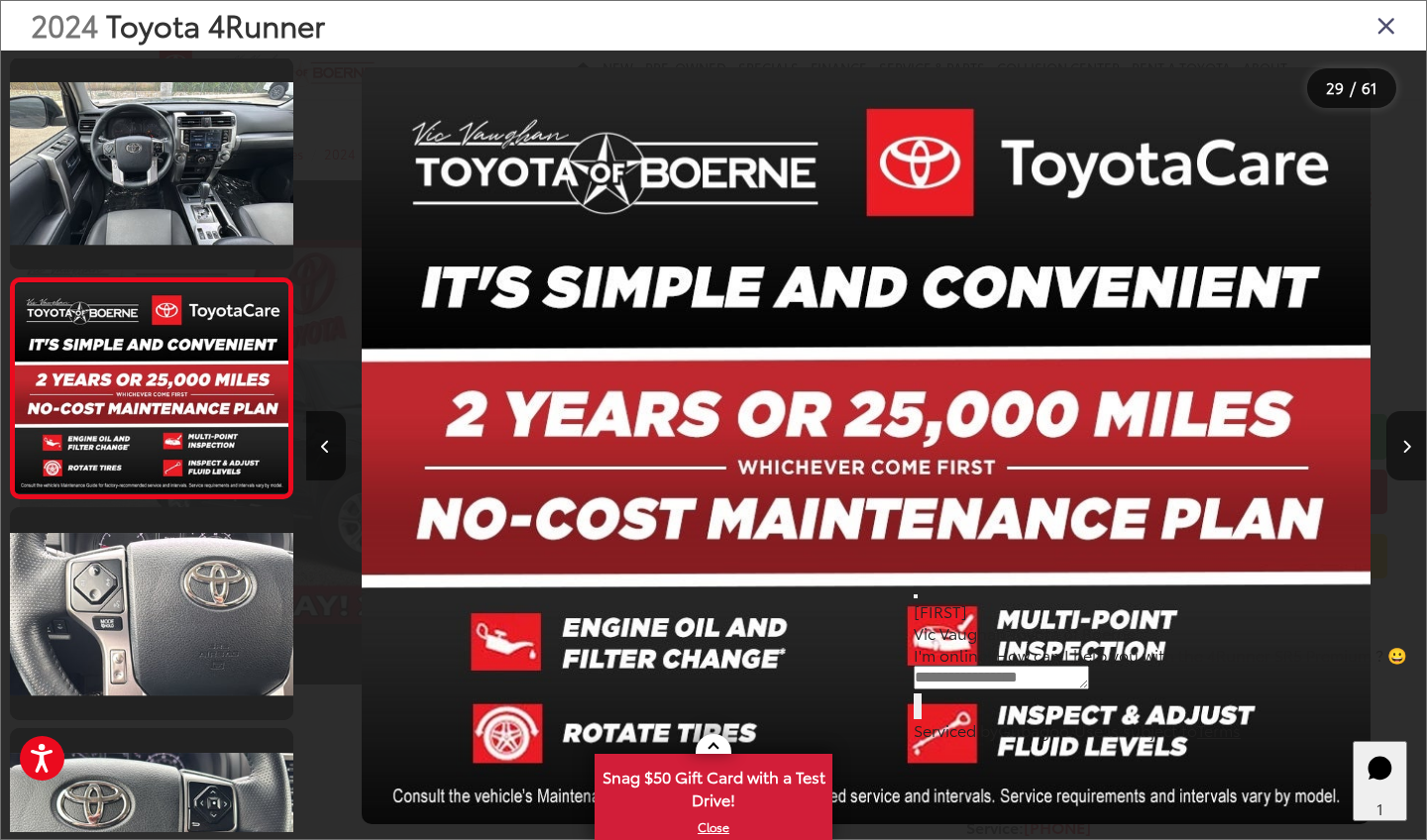 click at bounding box center [1406, 447] 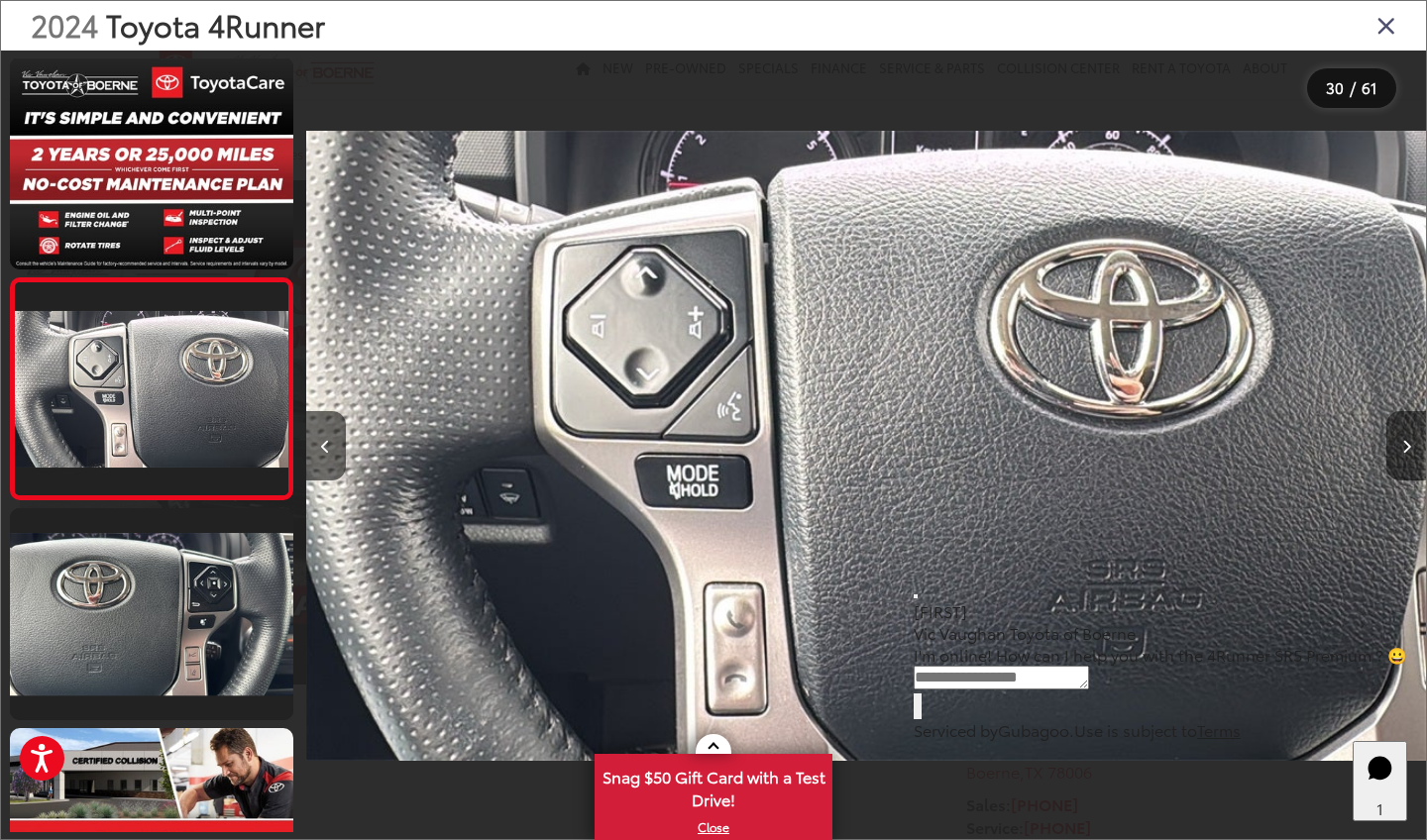 click at bounding box center [1406, 447] 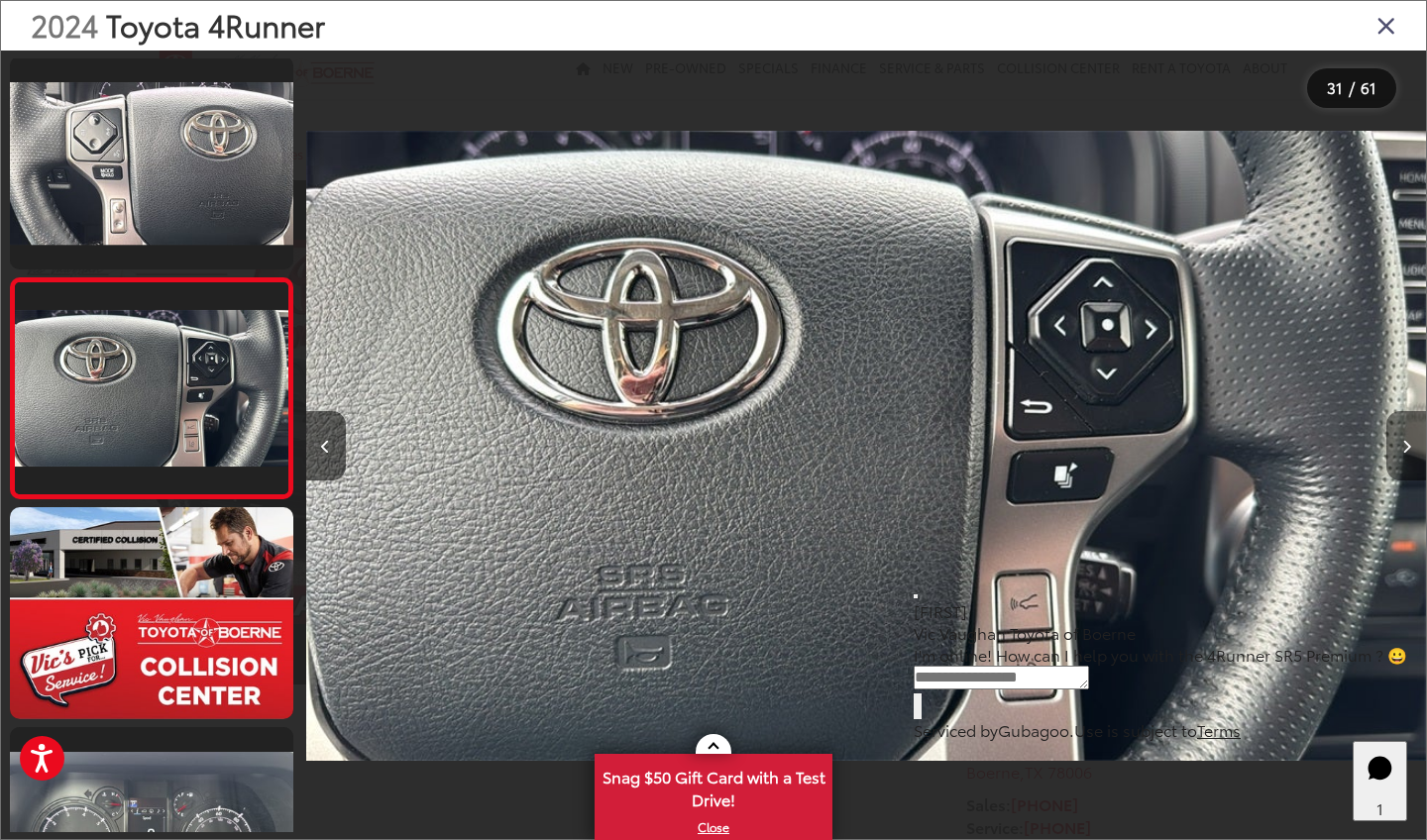 click at bounding box center (1406, 447) 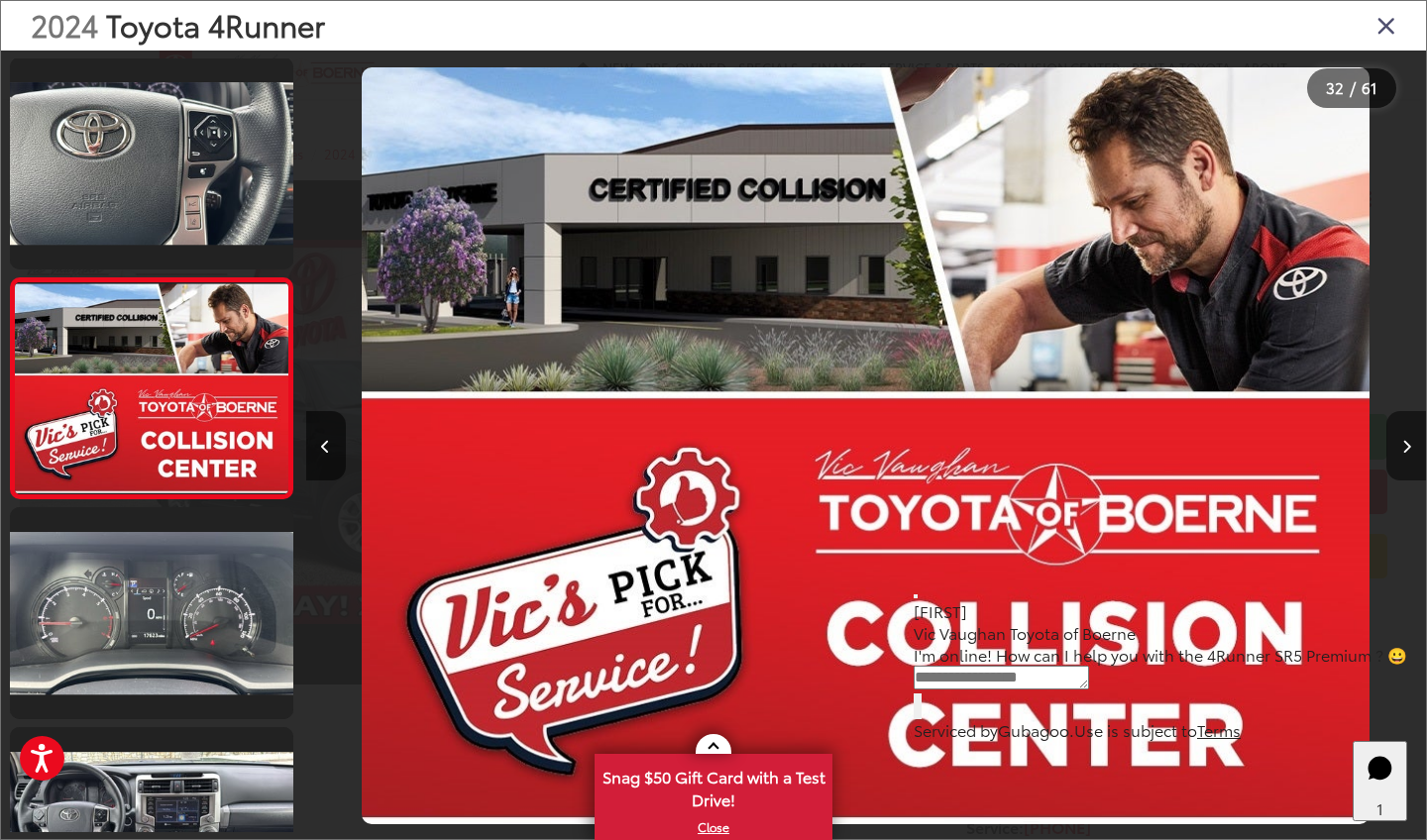 click at bounding box center [1406, 447] 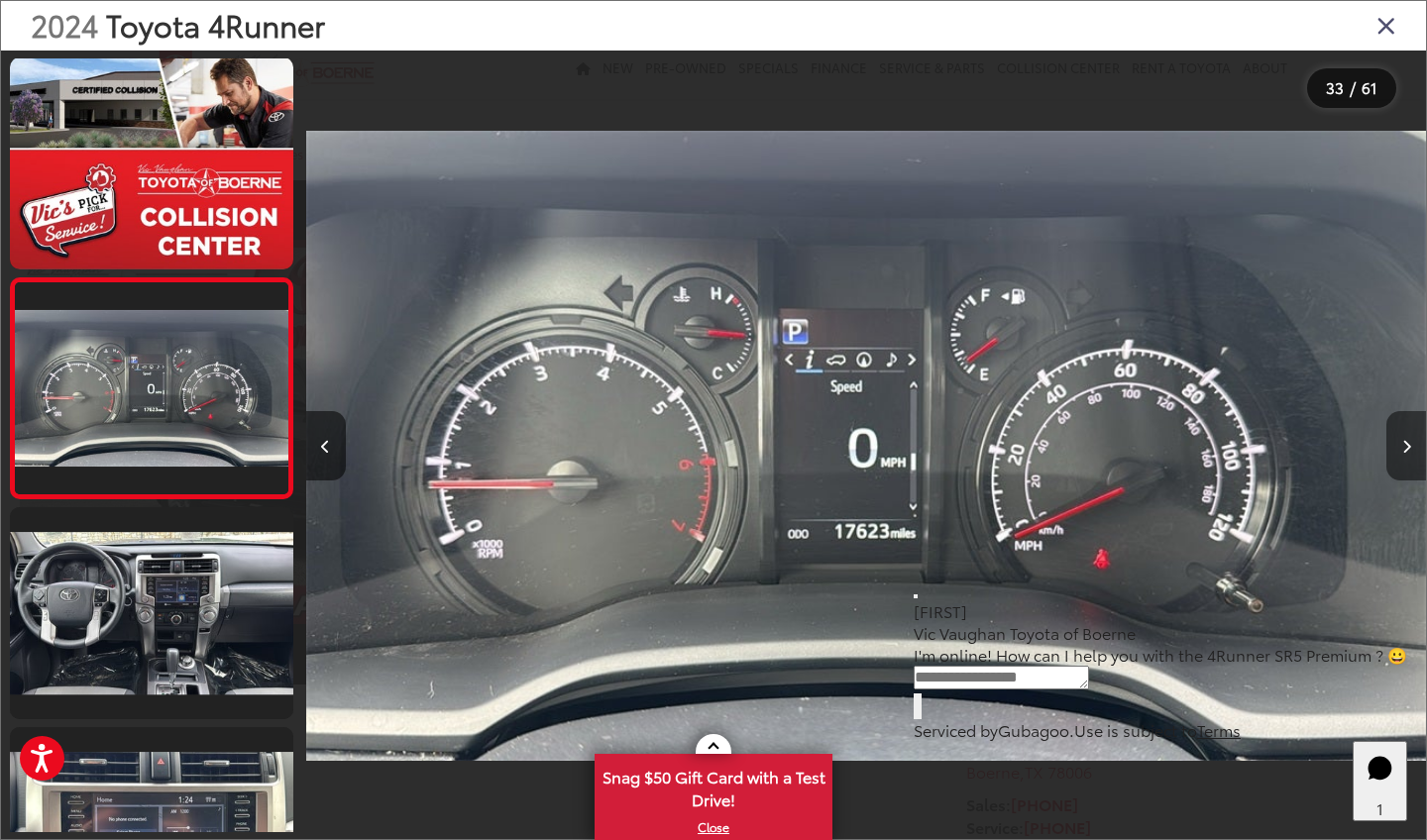 click at bounding box center (1406, 447) 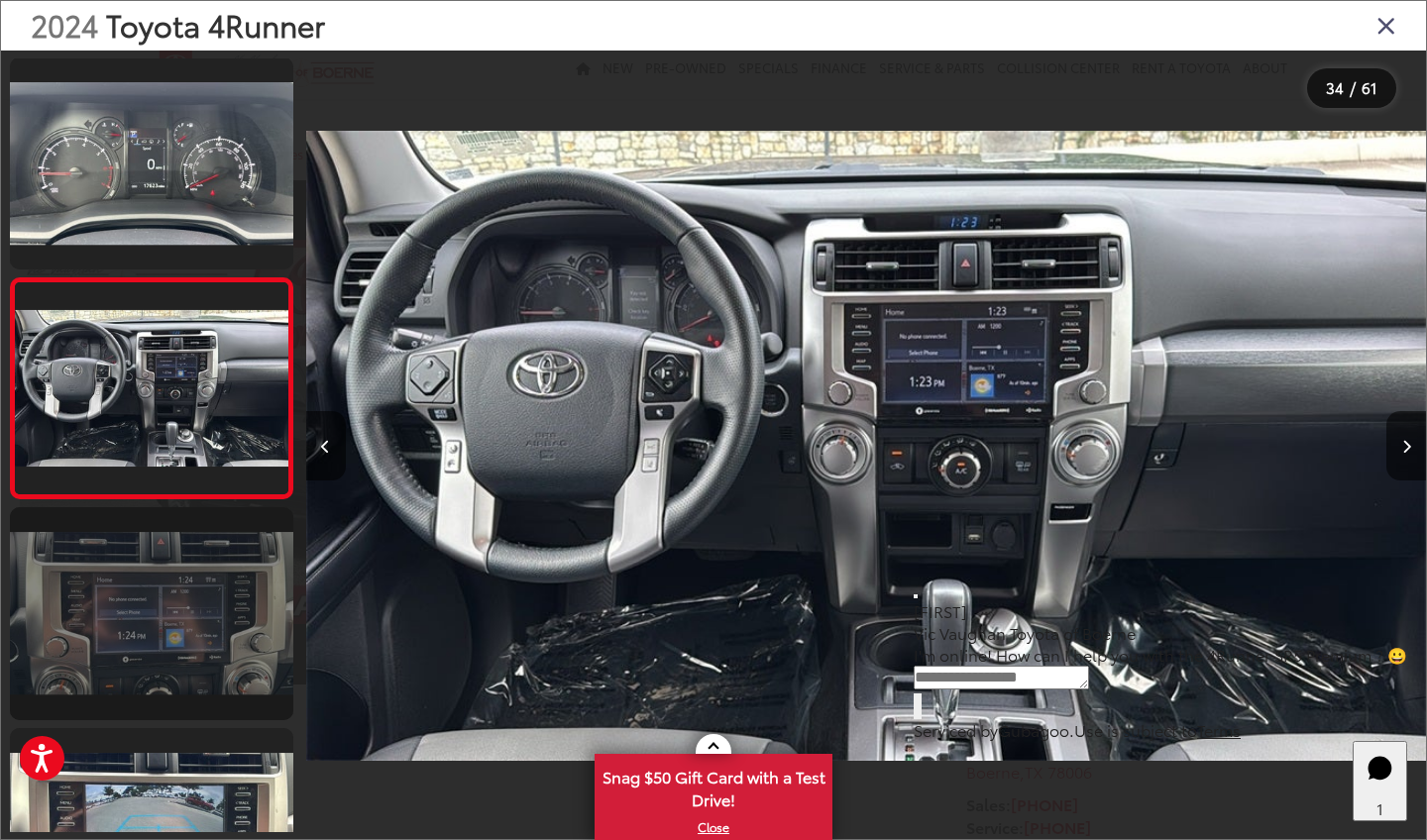 click at bounding box center (152, 613) 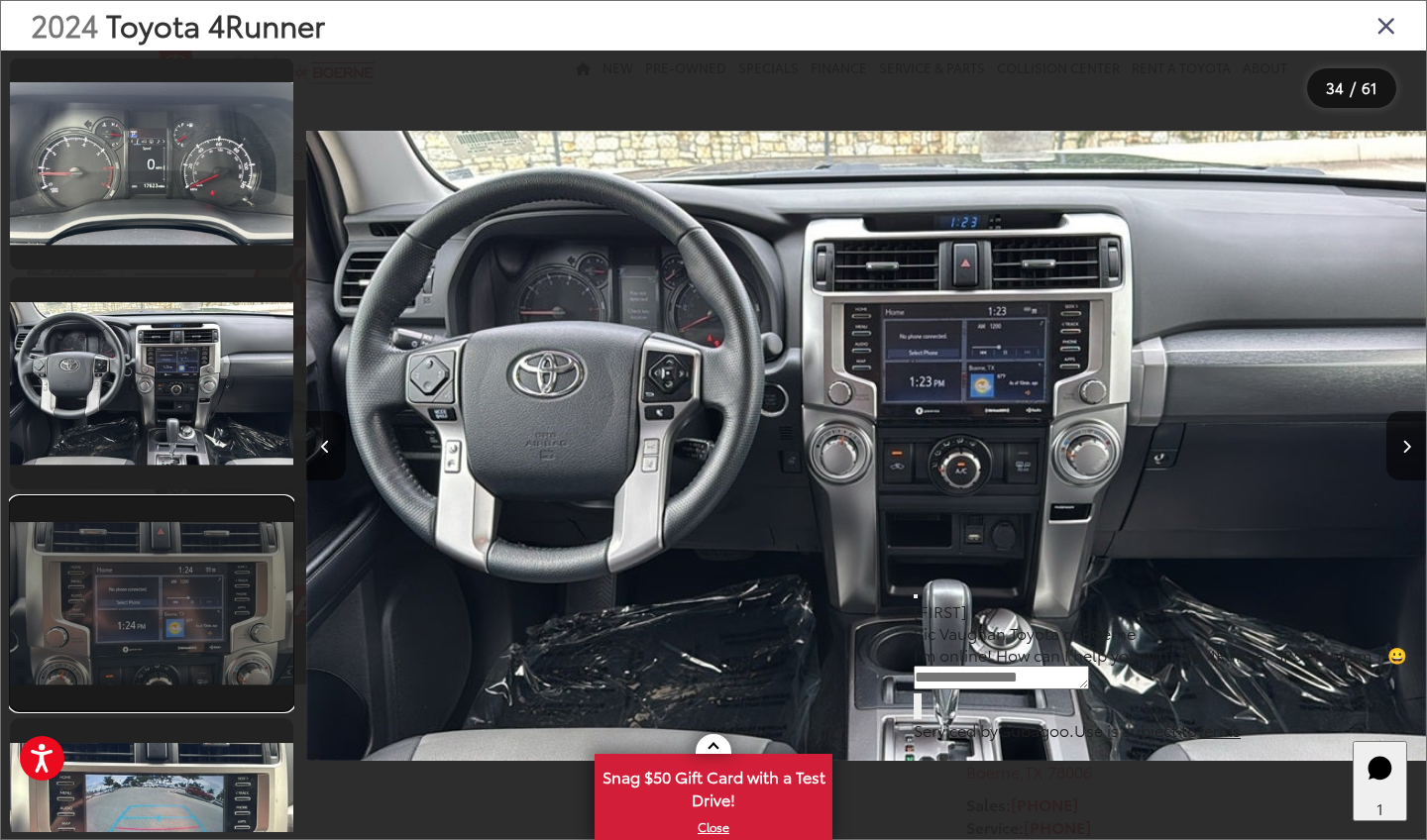 scroll, scrollTop: 7265, scrollLeft: 0, axis: vertical 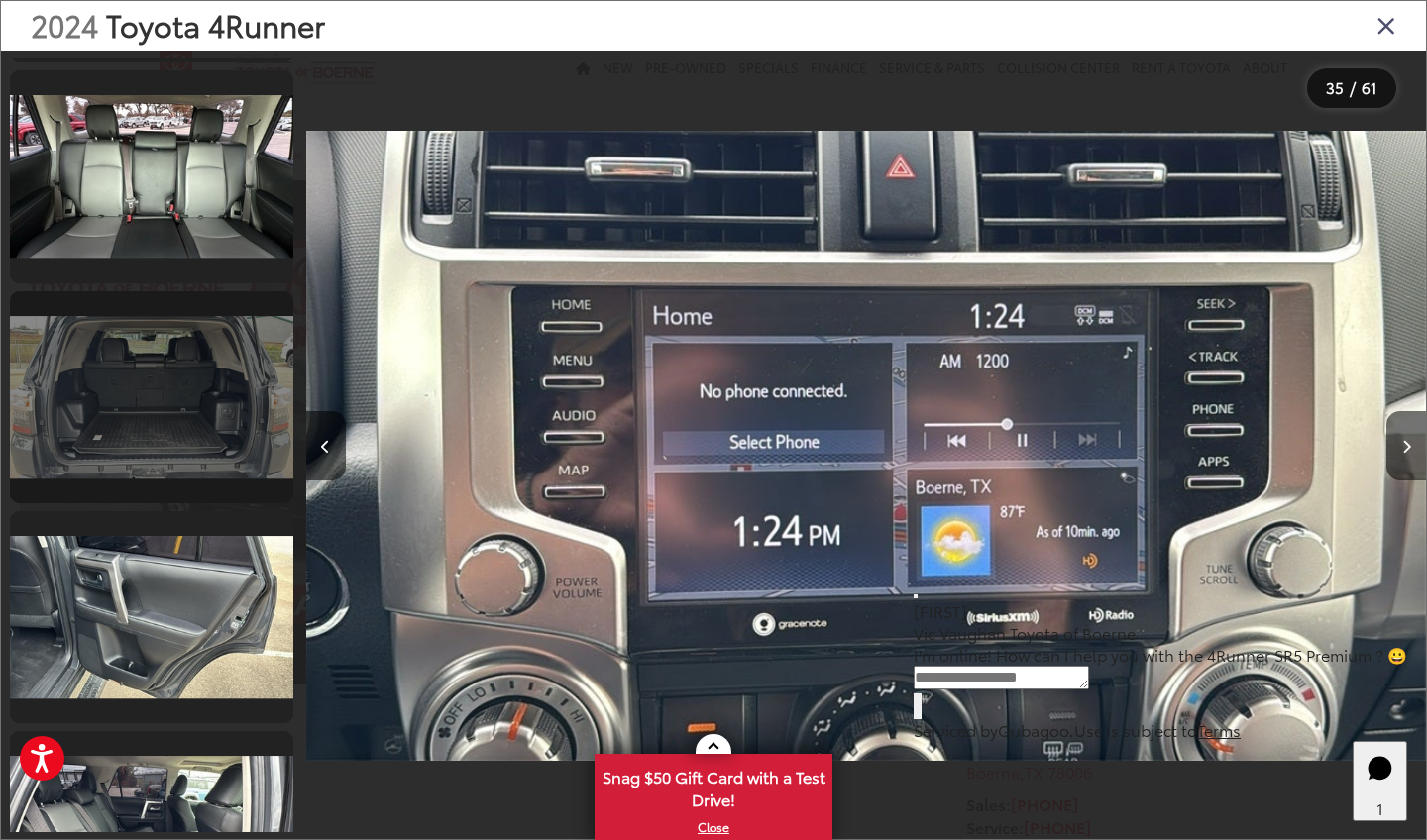 click at bounding box center [152, 397] 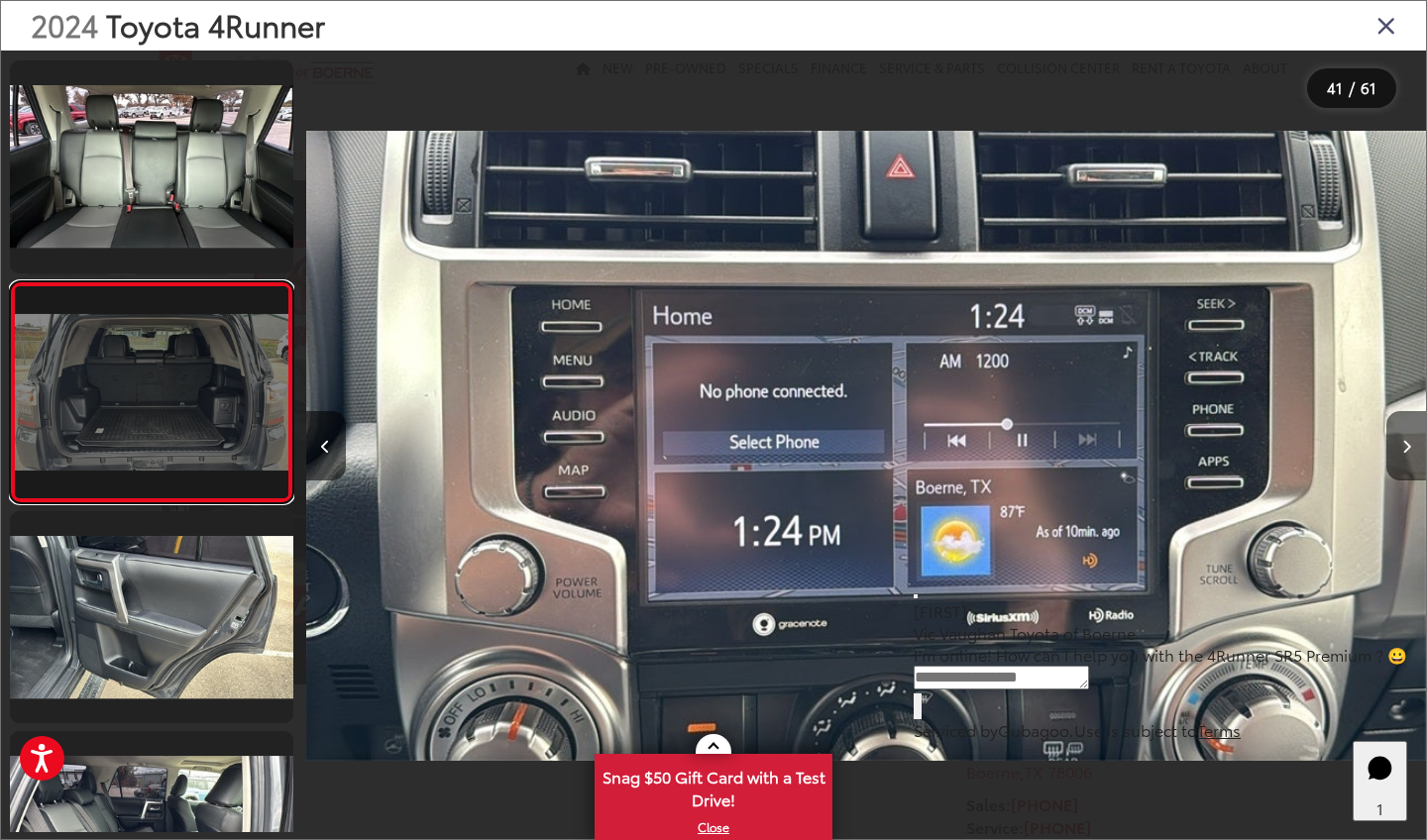 scroll, scrollTop: 0, scrollLeft: 44808, axis: horizontal 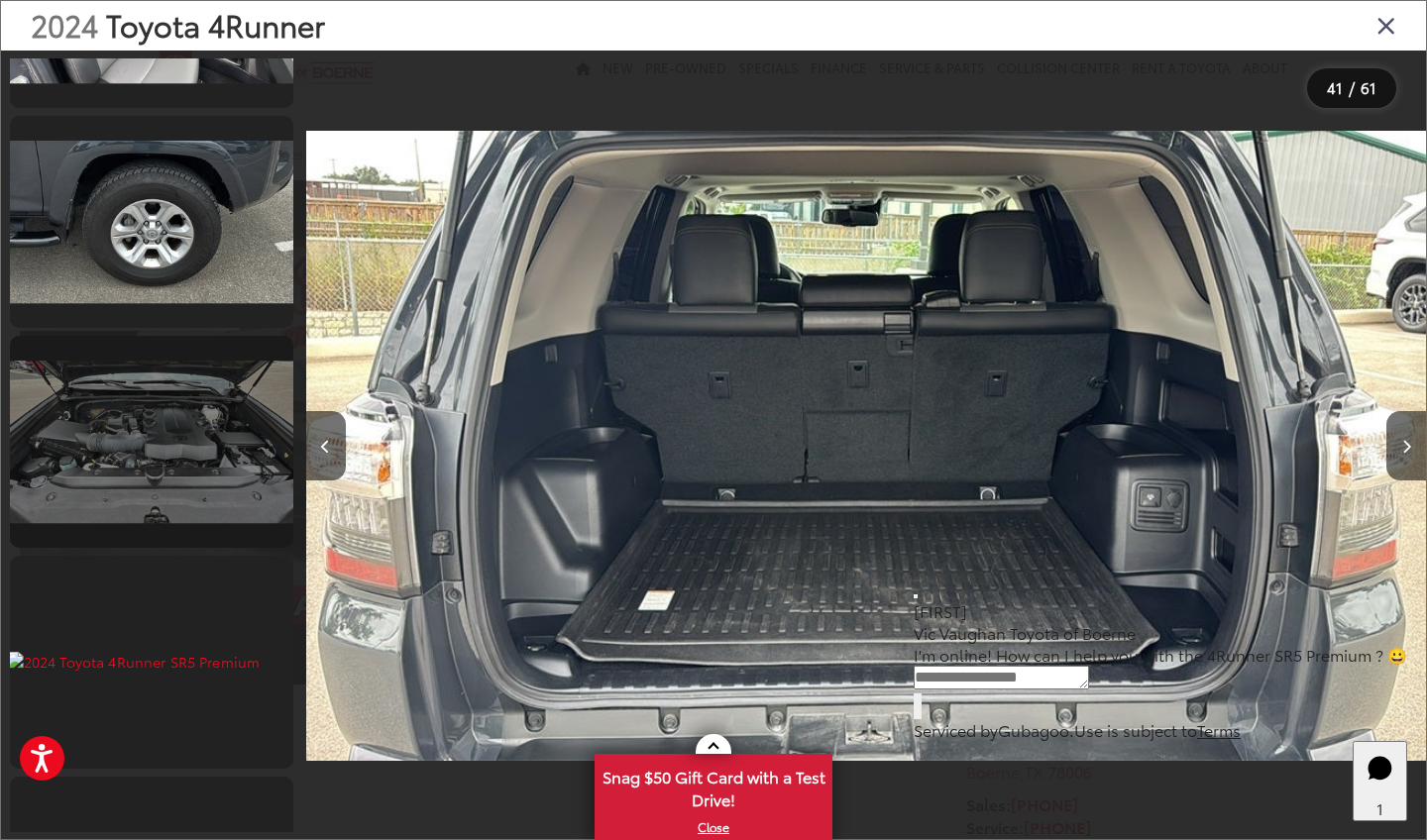 click at bounding box center [152, 442] 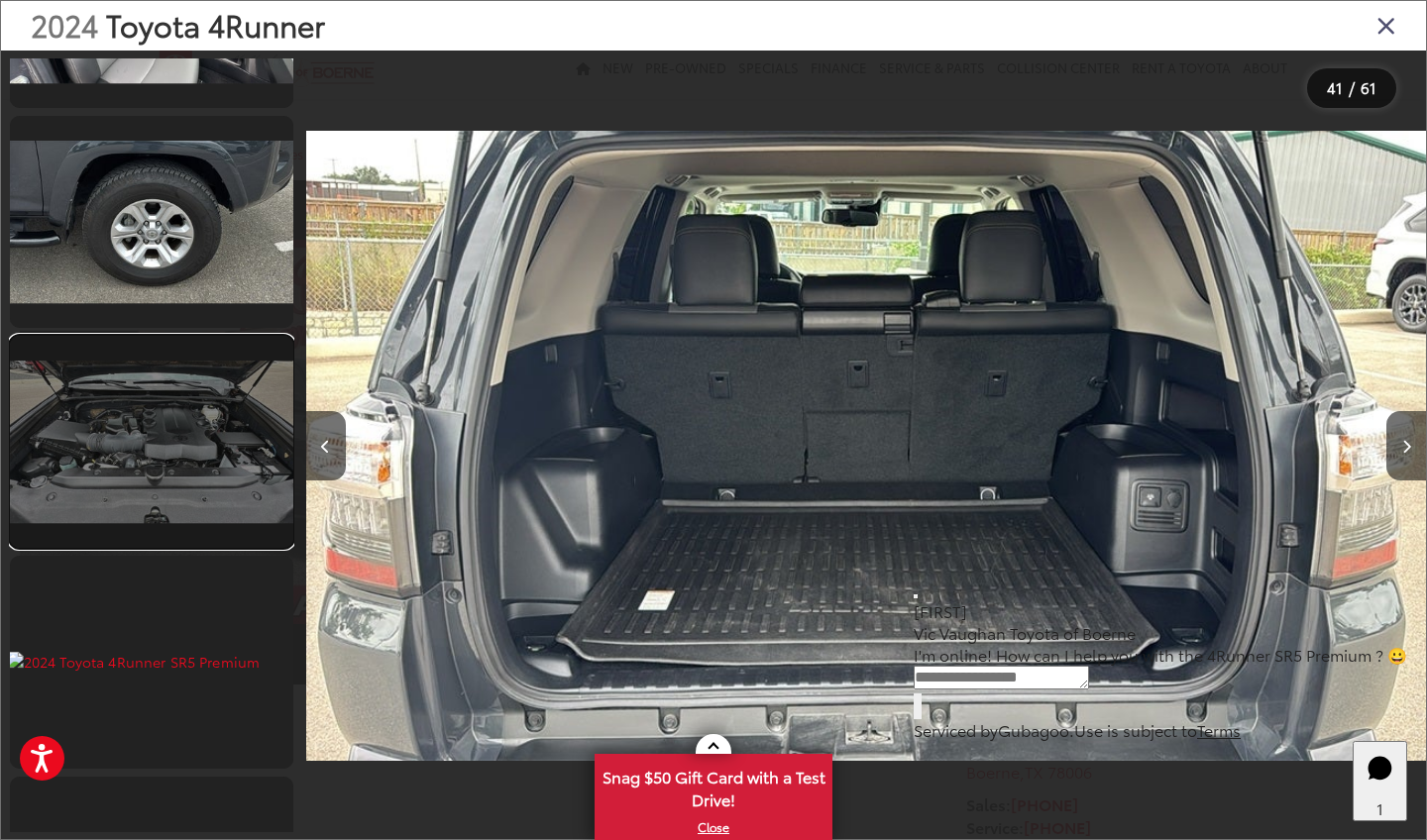 scroll, scrollTop: 0, scrollLeft: 53190, axis: horizontal 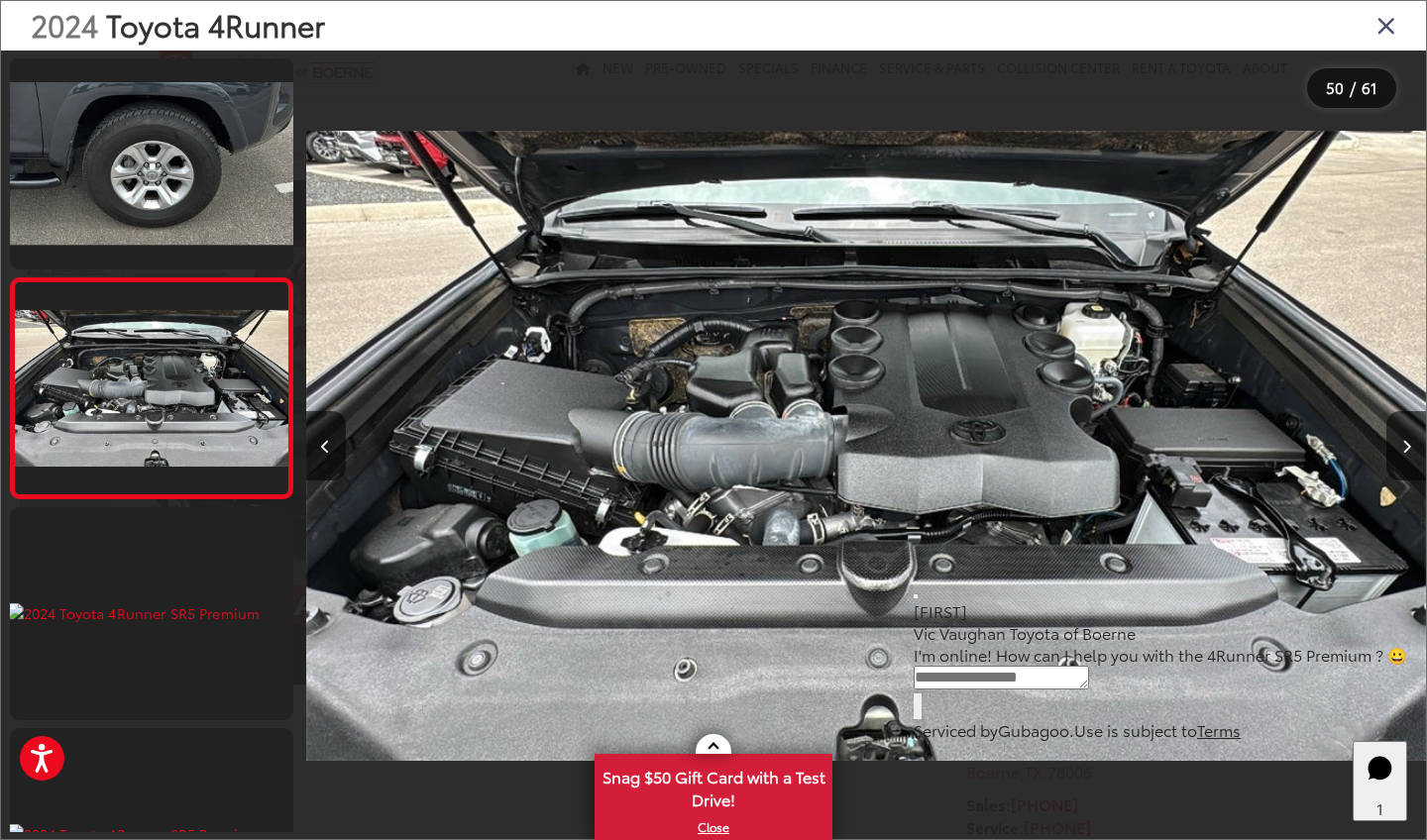 click at bounding box center [866, 445] 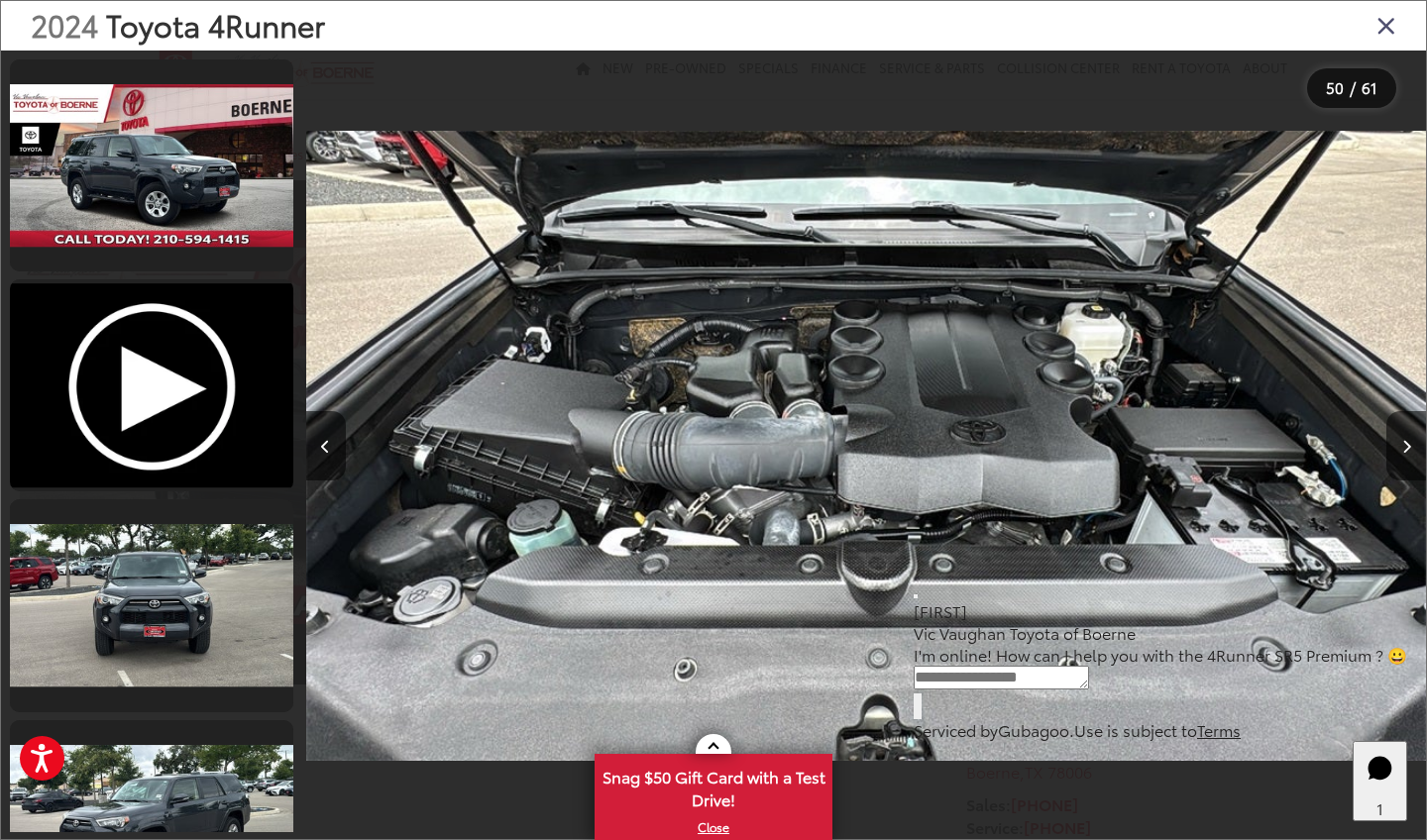 scroll, scrollTop: 0, scrollLeft: 0, axis: both 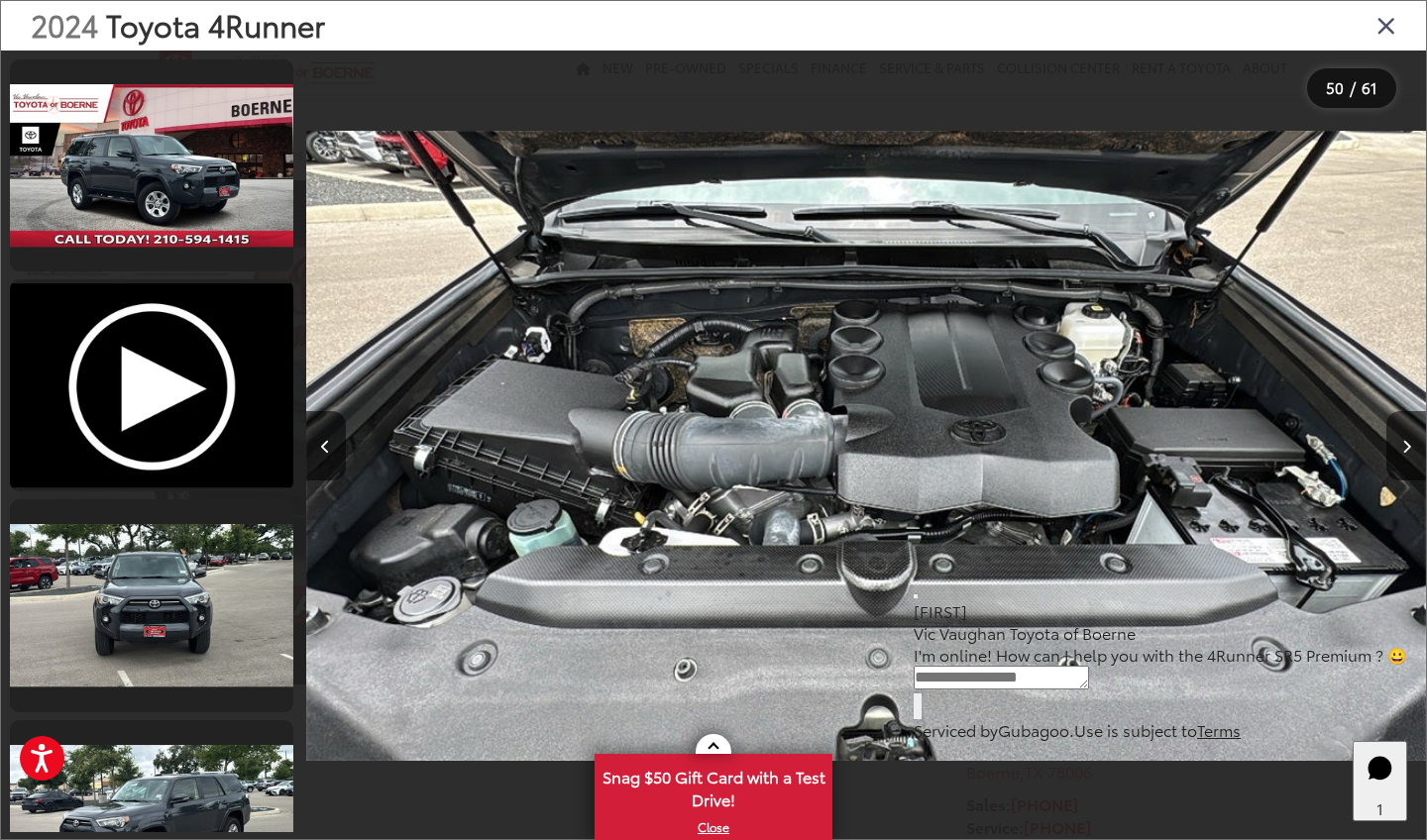 click at bounding box center (866, 445) 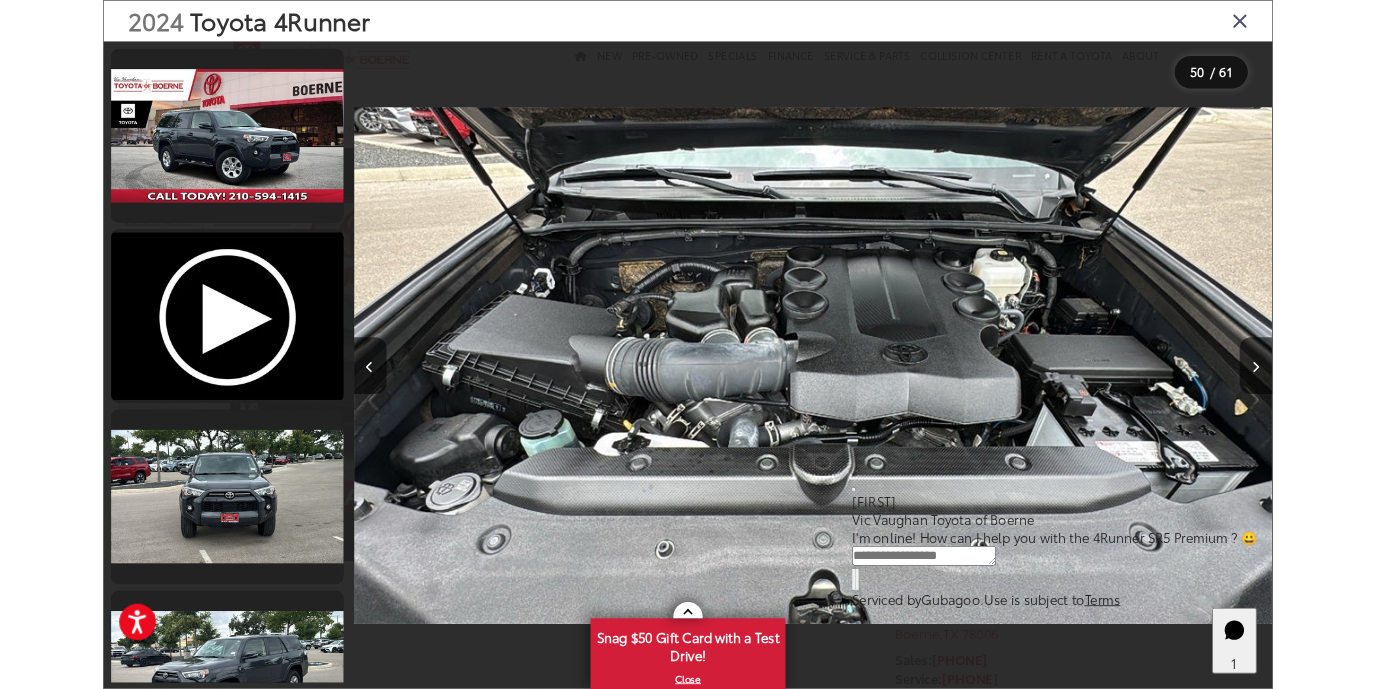 scroll, scrollTop: 10667, scrollLeft: 0, axis: vertical 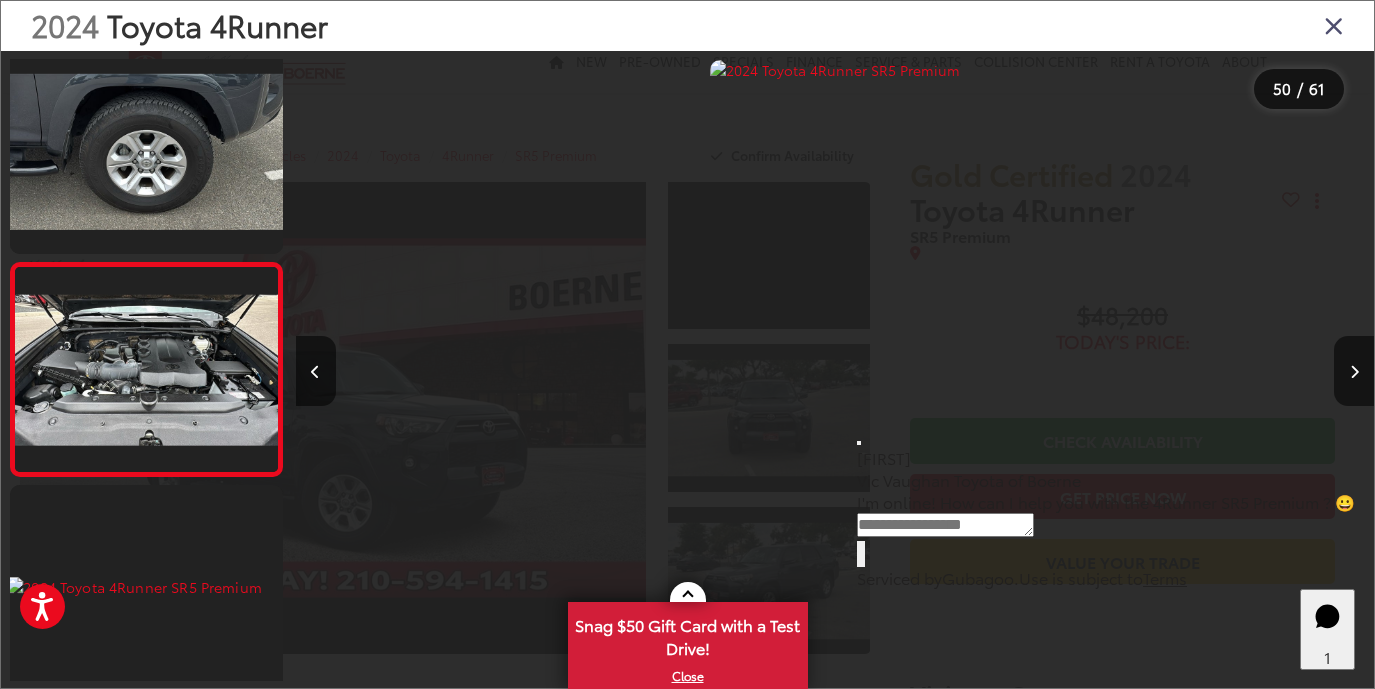 click at bounding box center [1334, 25] 